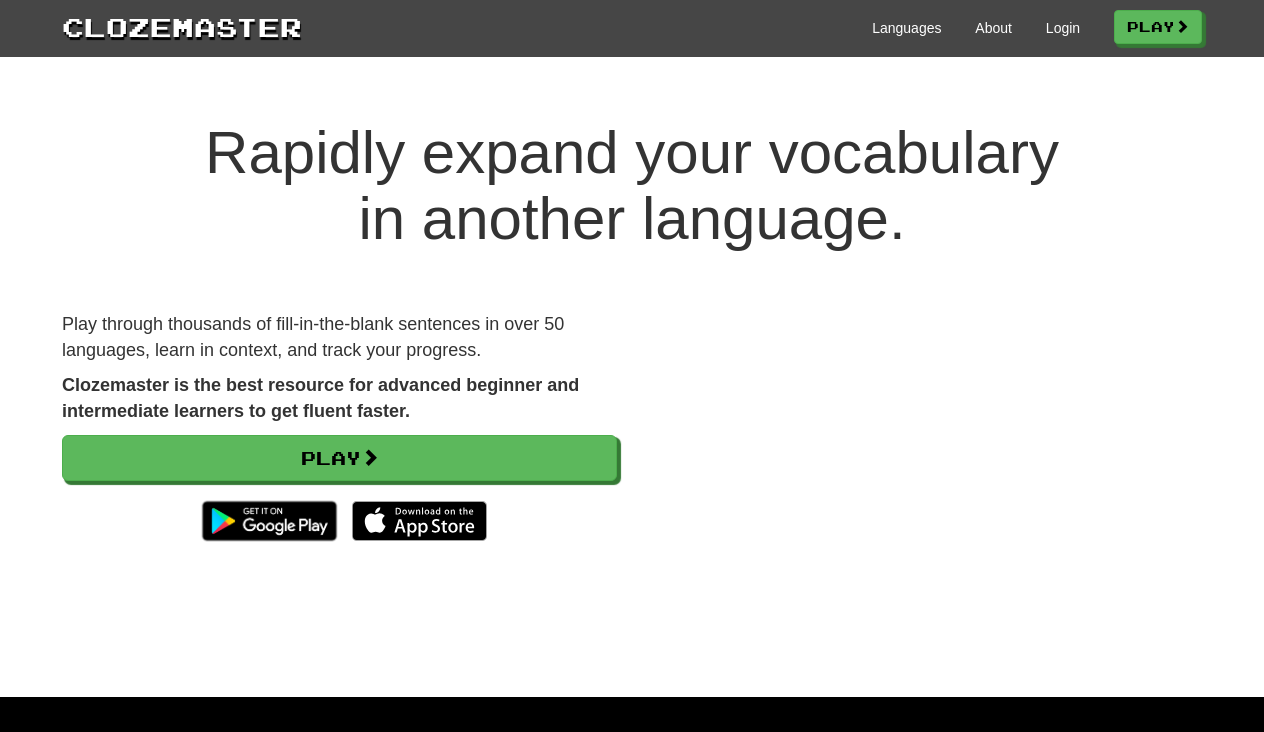 scroll, scrollTop: 0, scrollLeft: 0, axis: both 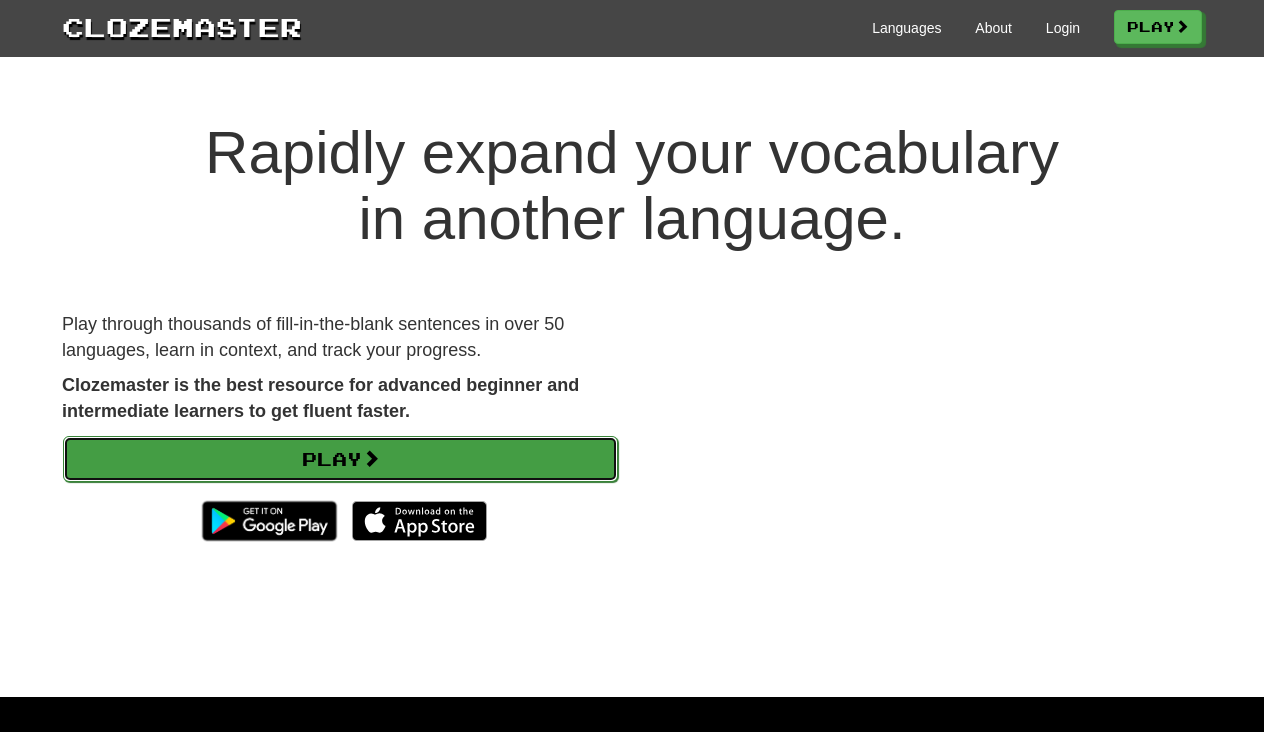 click on "Play" at bounding box center [340, 459] 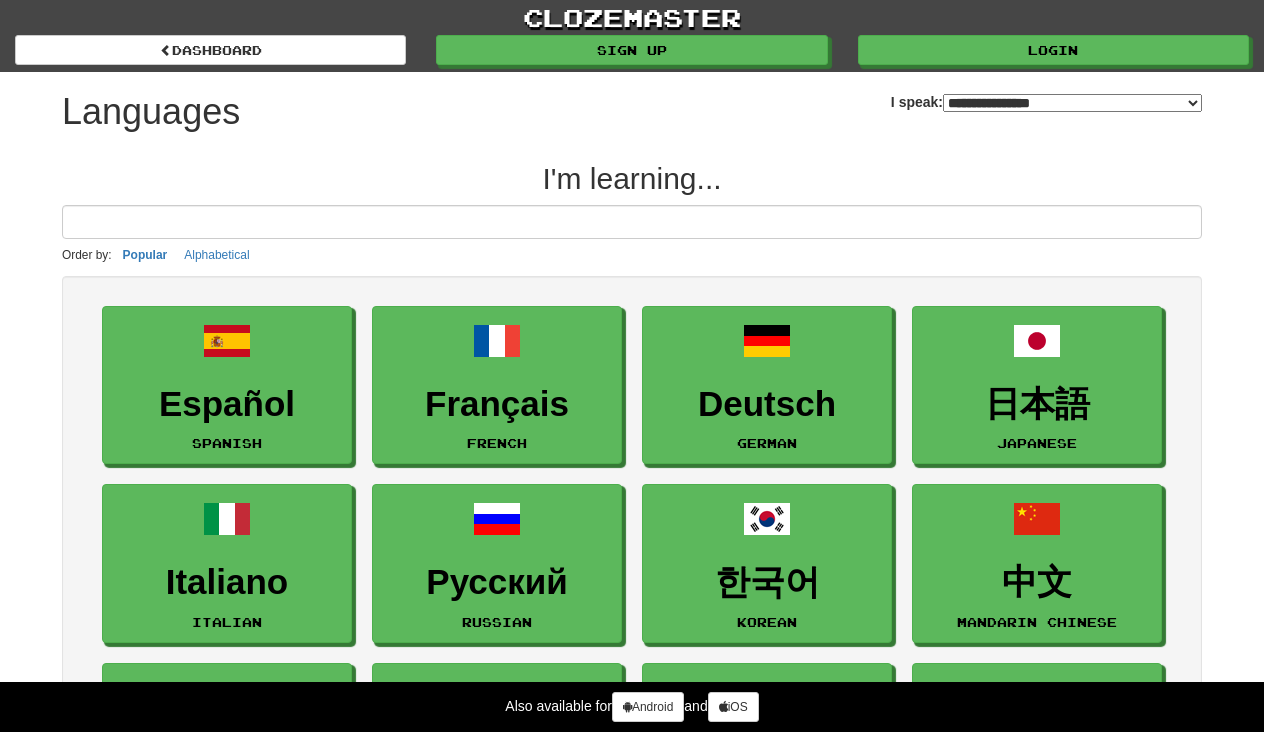 select on "*******" 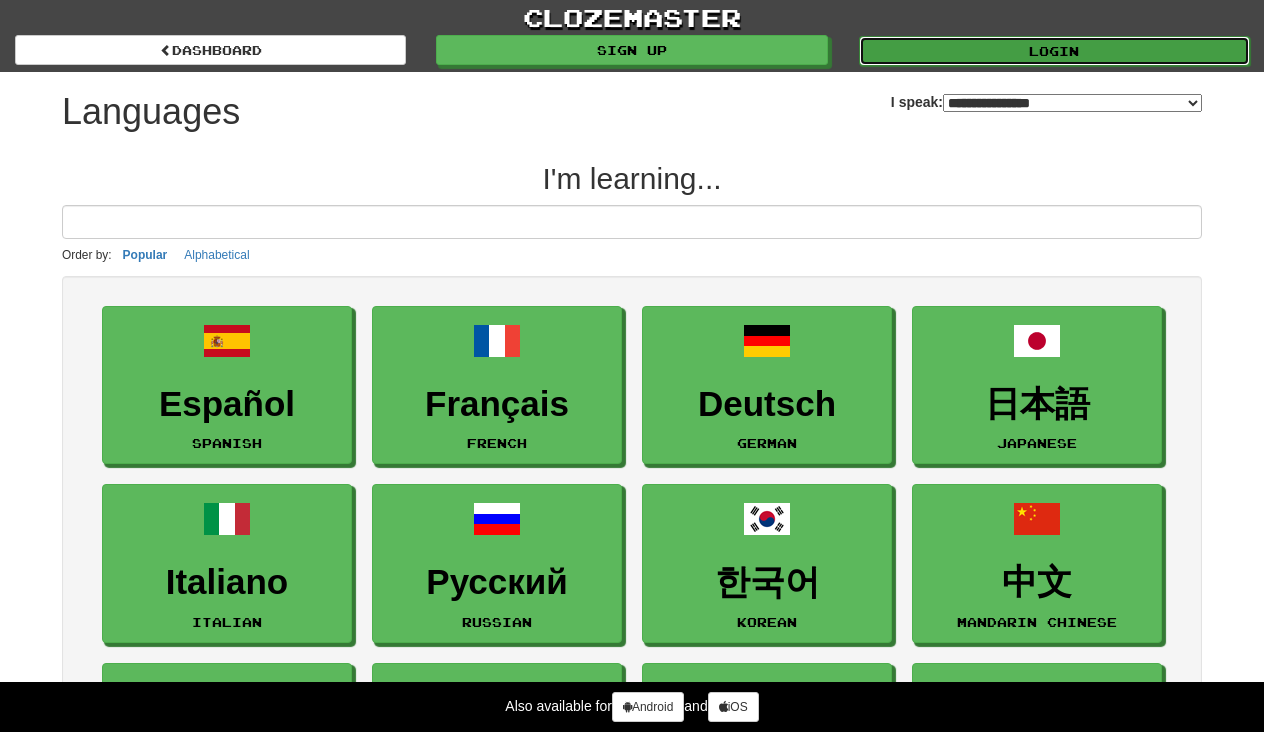 click on "Login" at bounding box center [1054, 51] 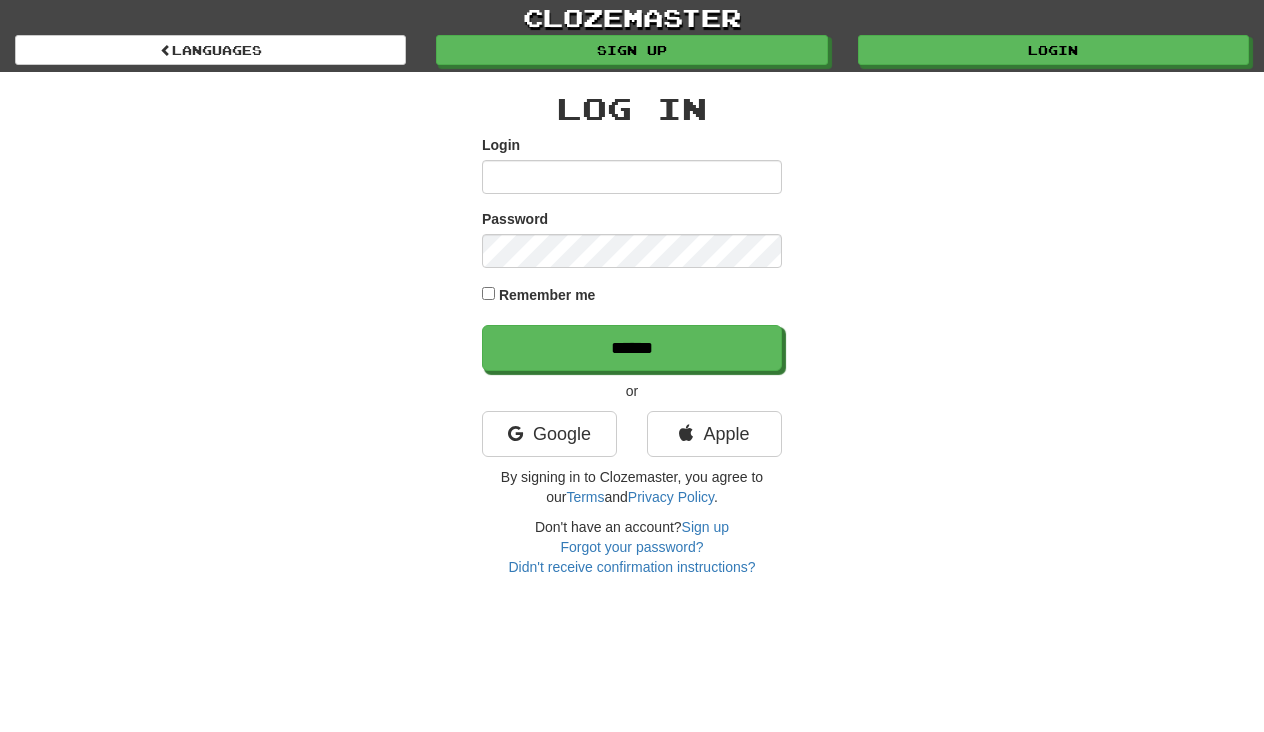 scroll, scrollTop: 0, scrollLeft: 0, axis: both 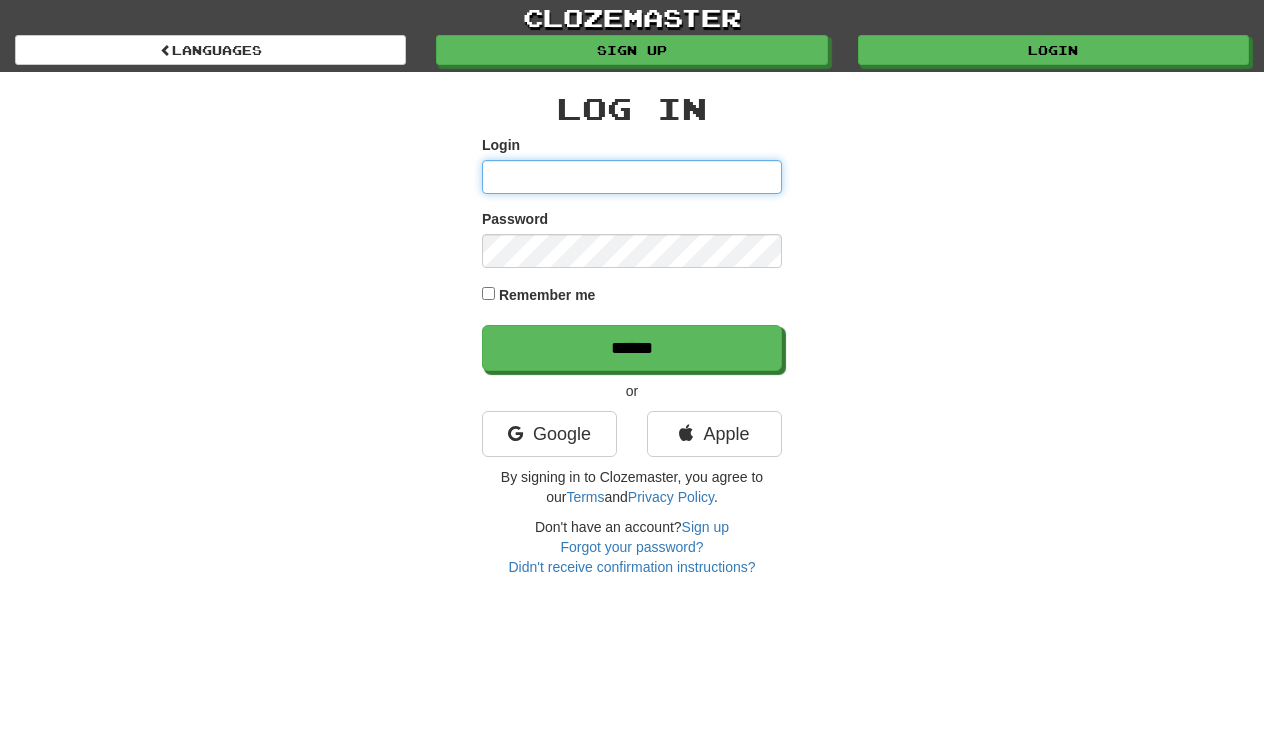 click on "Login" at bounding box center [632, 177] 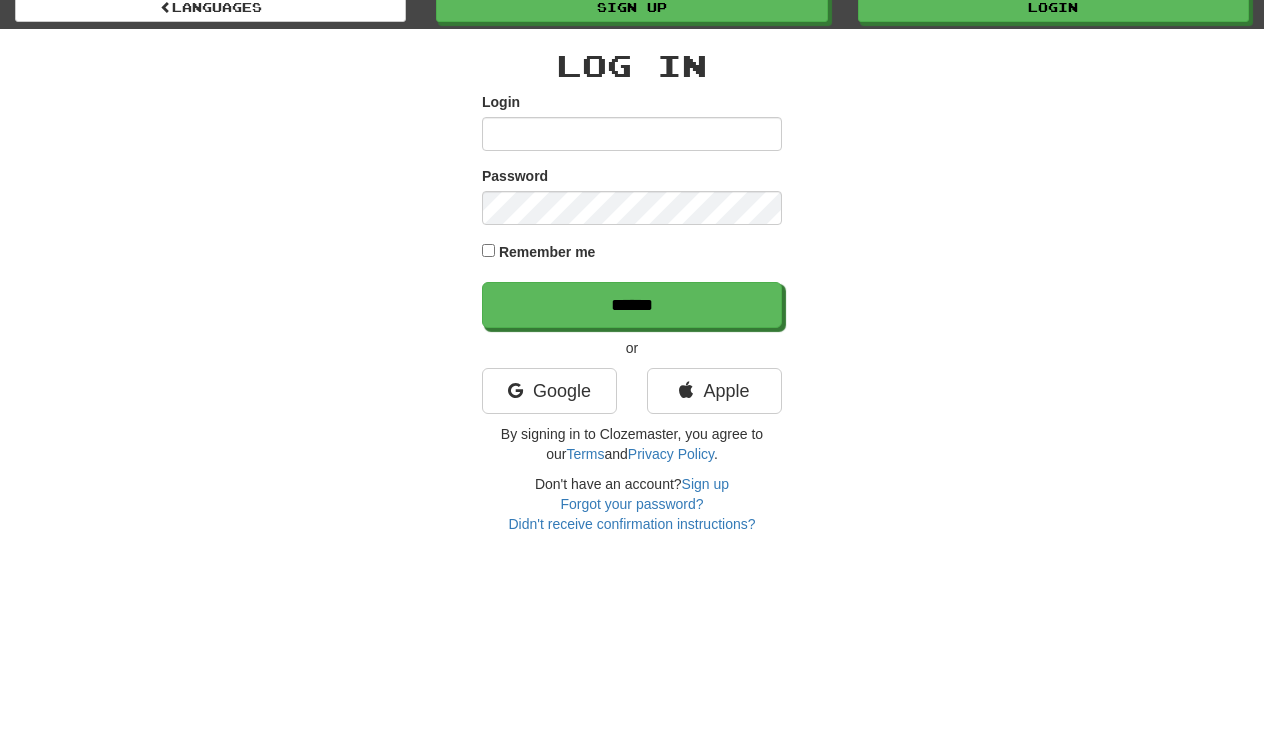 scroll, scrollTop: 44, scrollLeft: 0, axis: vertical 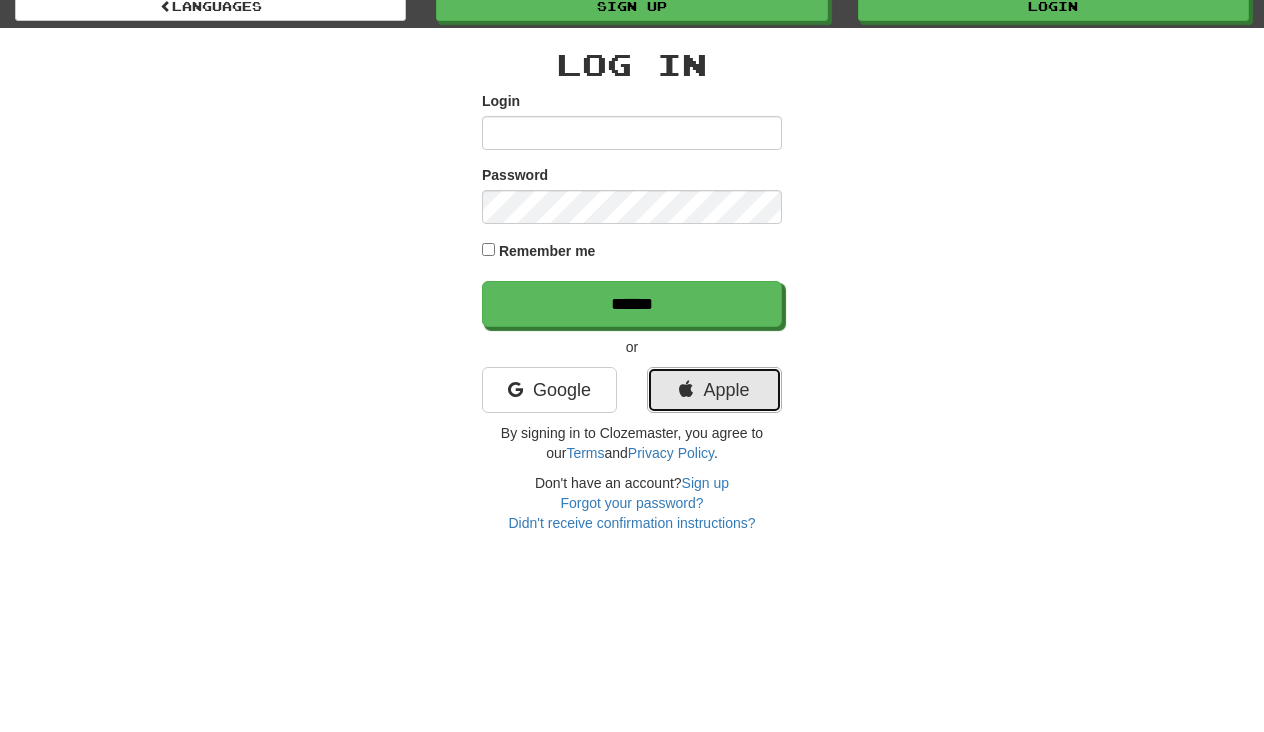 click on "Apple" at bounding box center [714, 390] 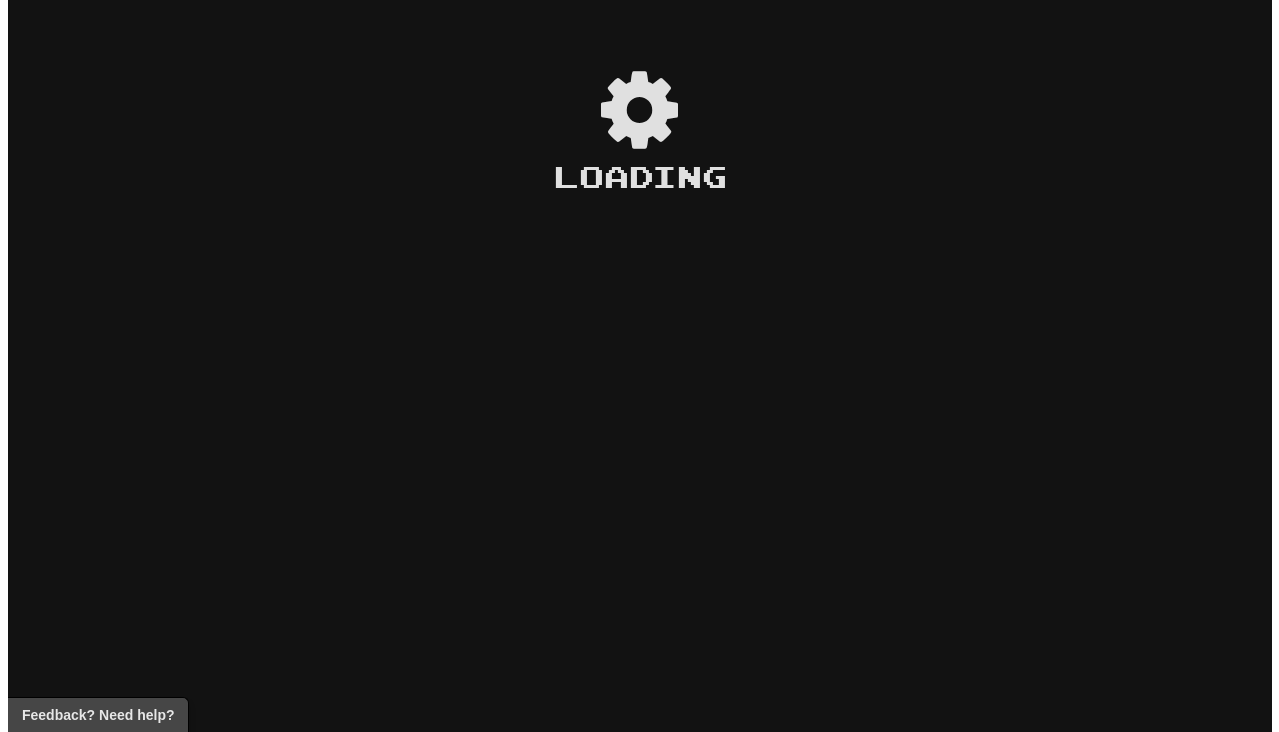 scroll, scrollTop: 0, scrollLeft: 0, axis: both 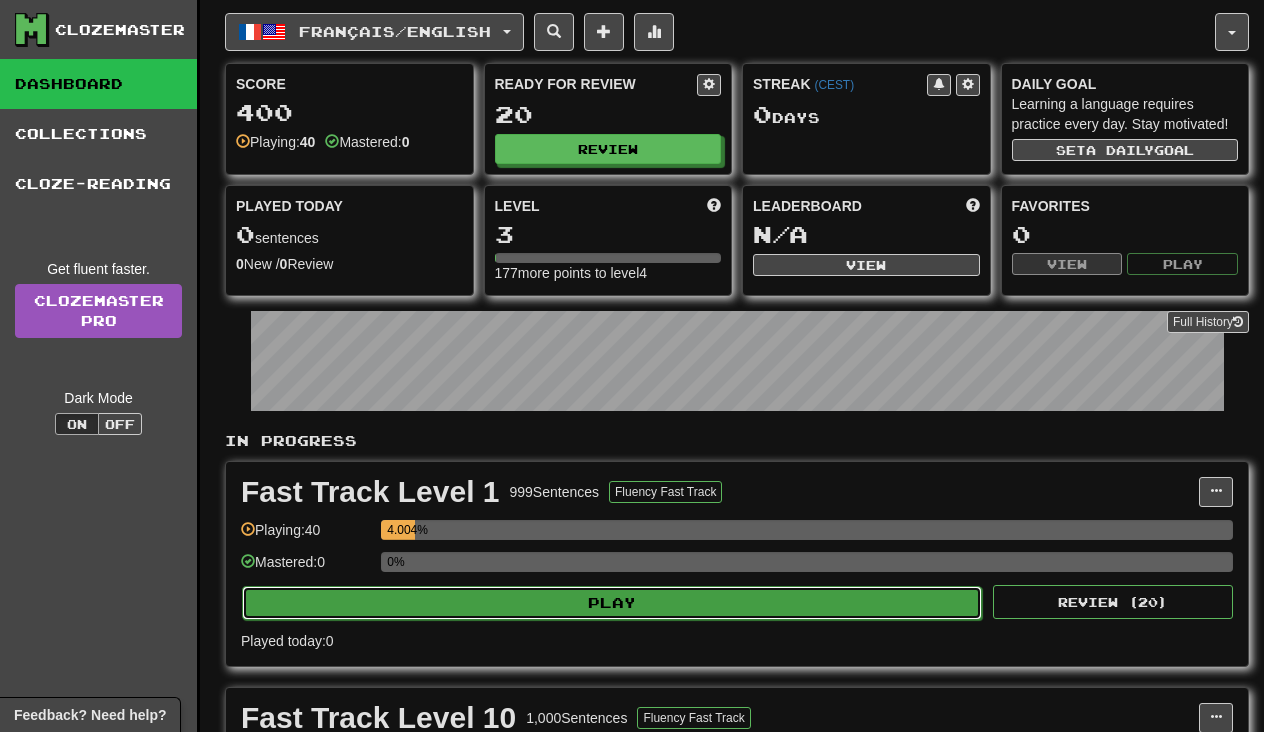click on "Play" at bounding box center [612, 603] 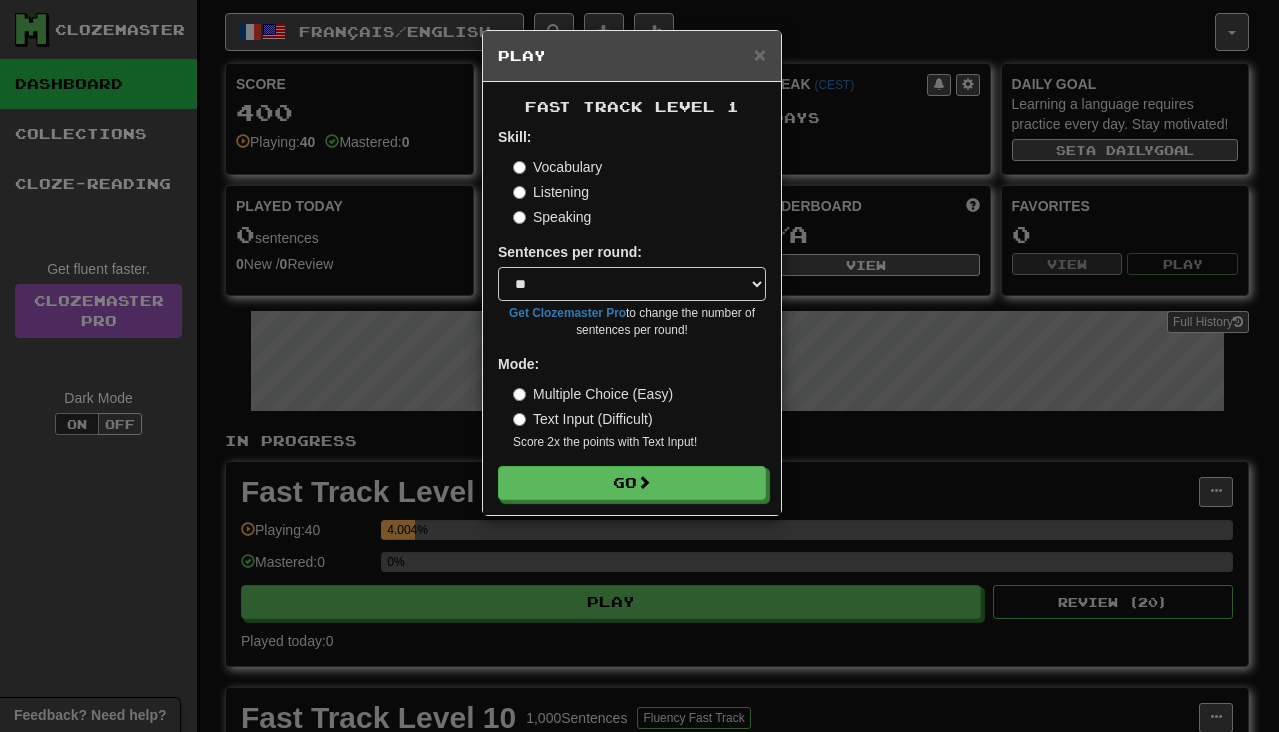 click on "Skill: Vocabulary Listening Speaking Sentences per round: * ** ** ** ** ** *** ******** Get Clozemaster Pro  to change the number of sentences per round! Mode: Multiple Choice (Easy) Text Input (Difficult) Score 2x the points with Text Input ! Go" at bounding box center [632, 313] 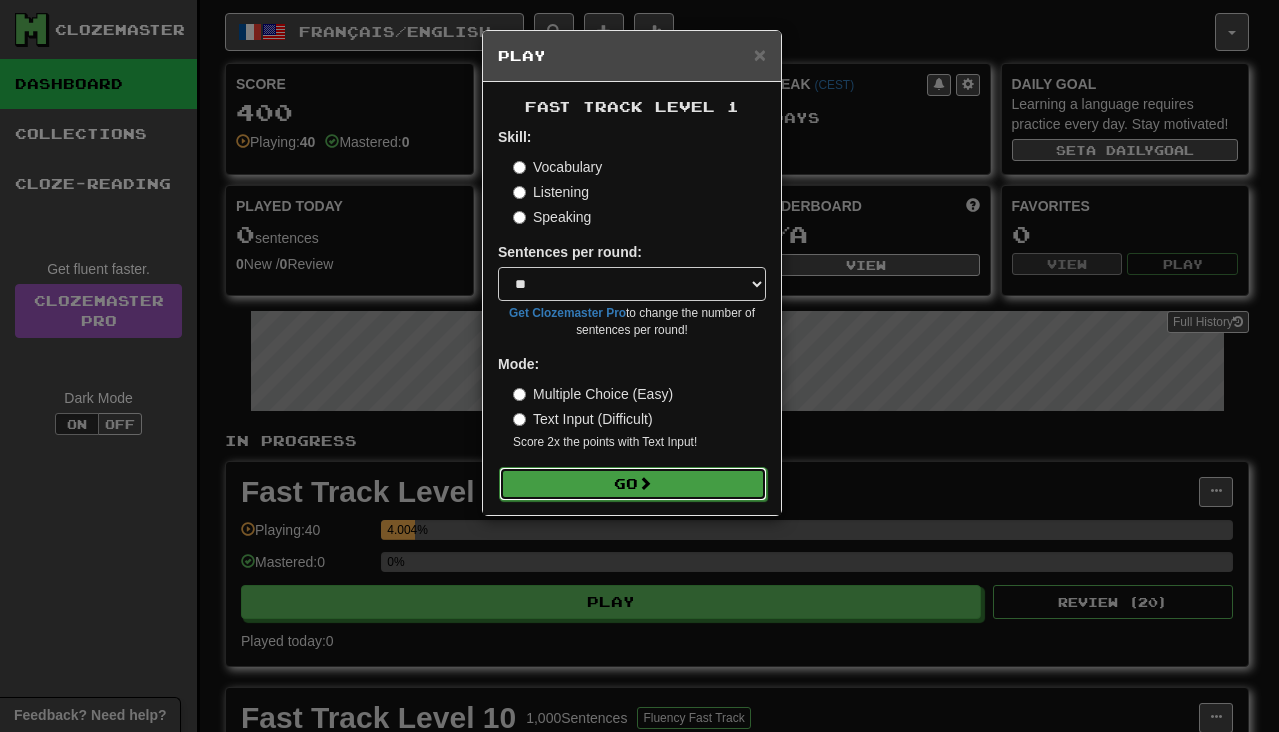 click on "Go" at bounding box center (633, 484) 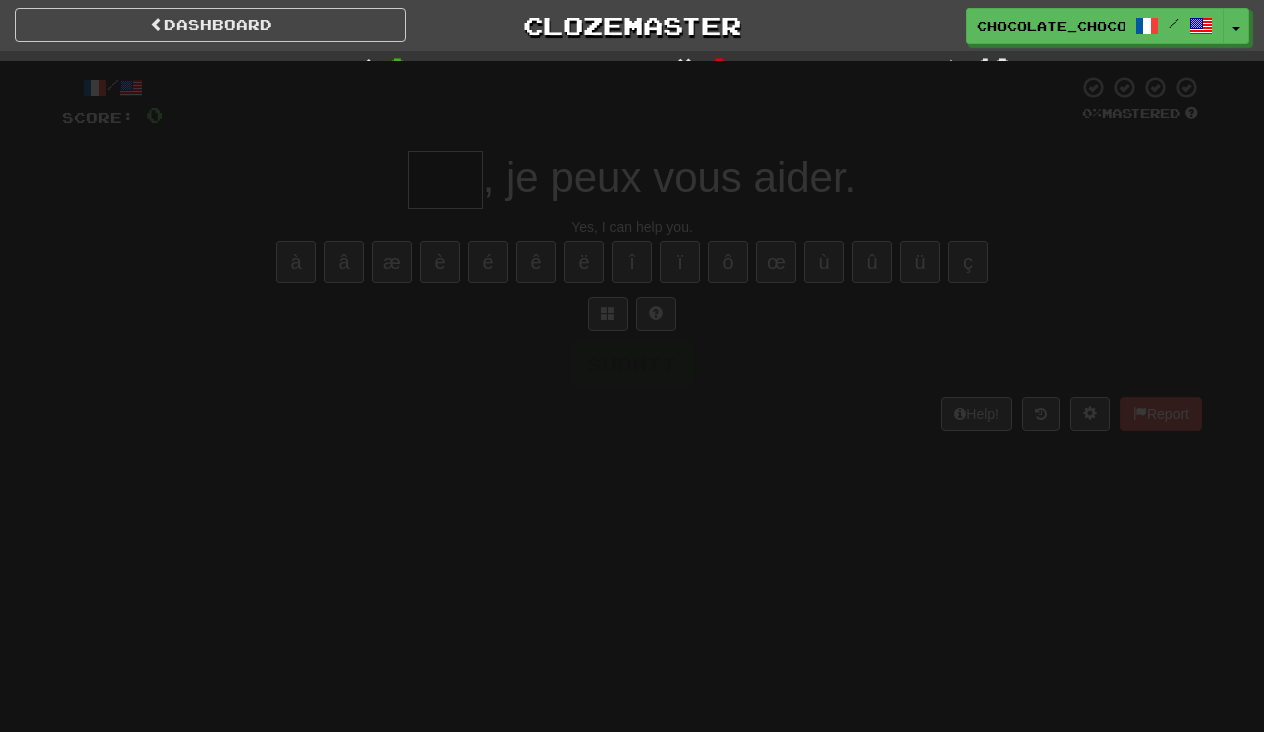 scroll, scrollTop: 0, scrollLeft: 0, axis: both 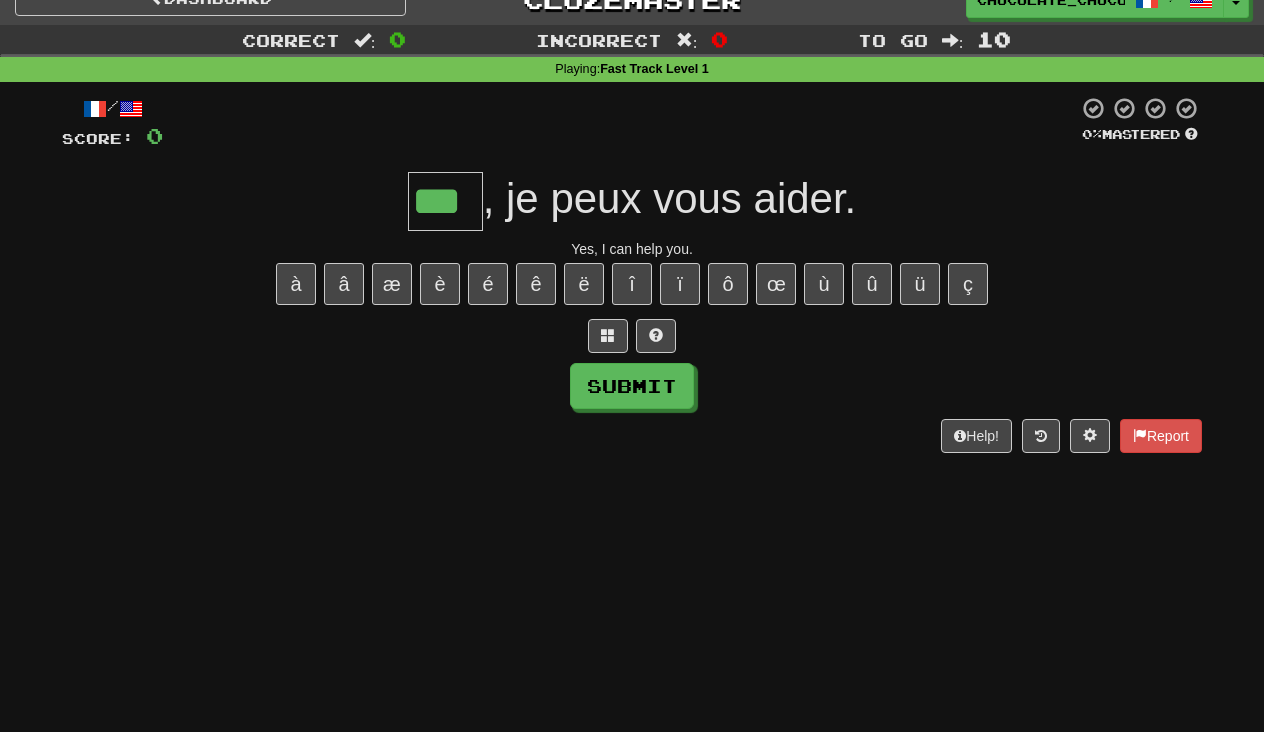 type on "***" 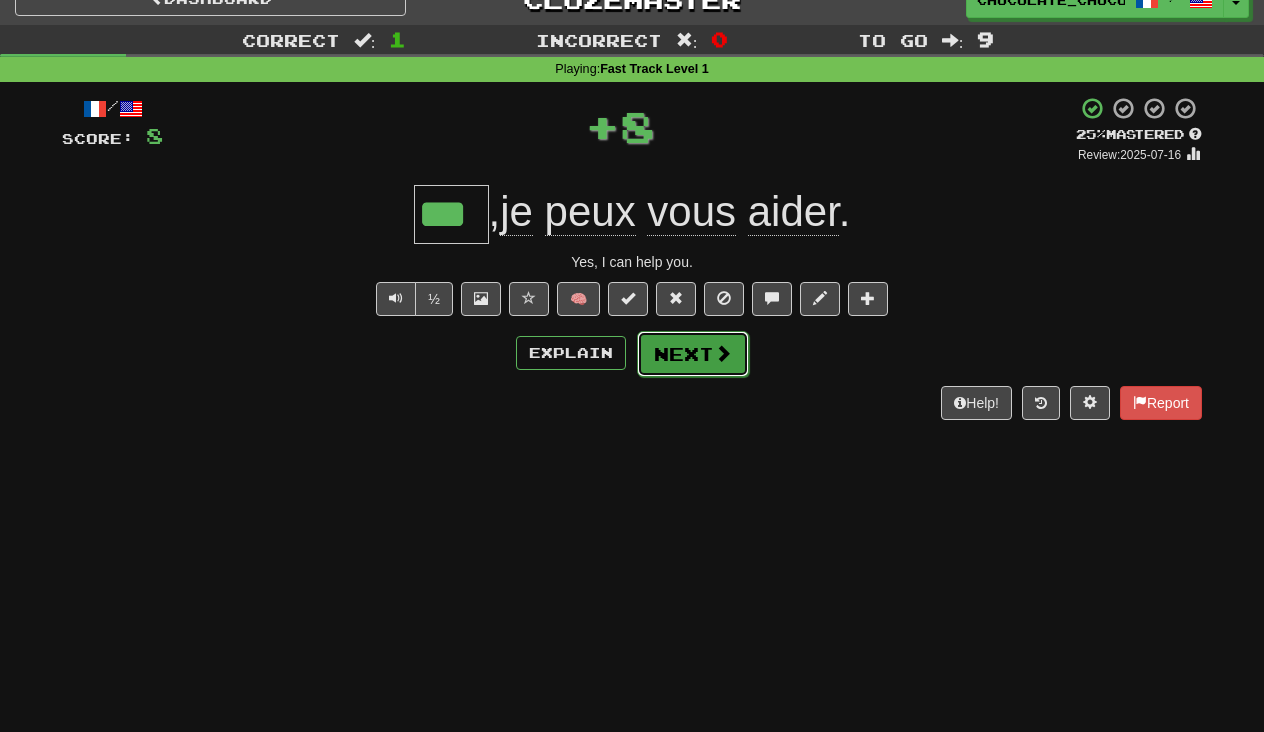 click on "Next" at bounding box center (693, 354) 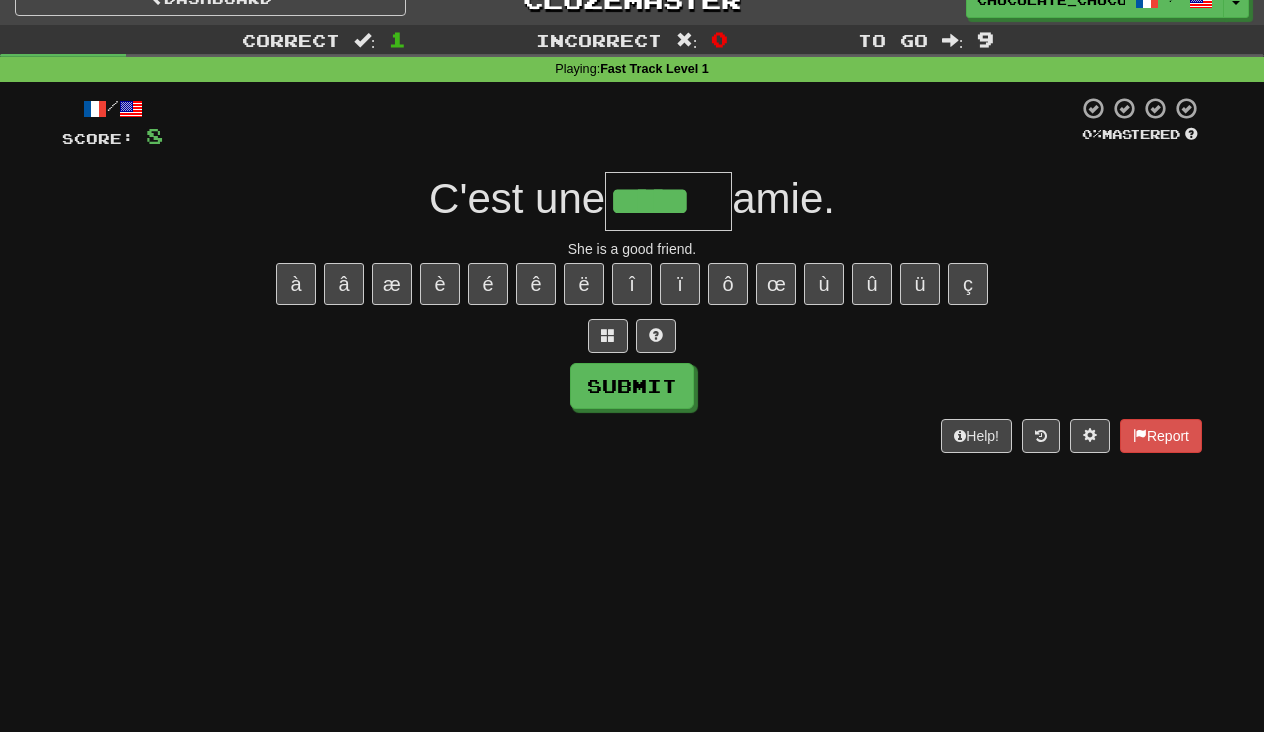 type on "*****" 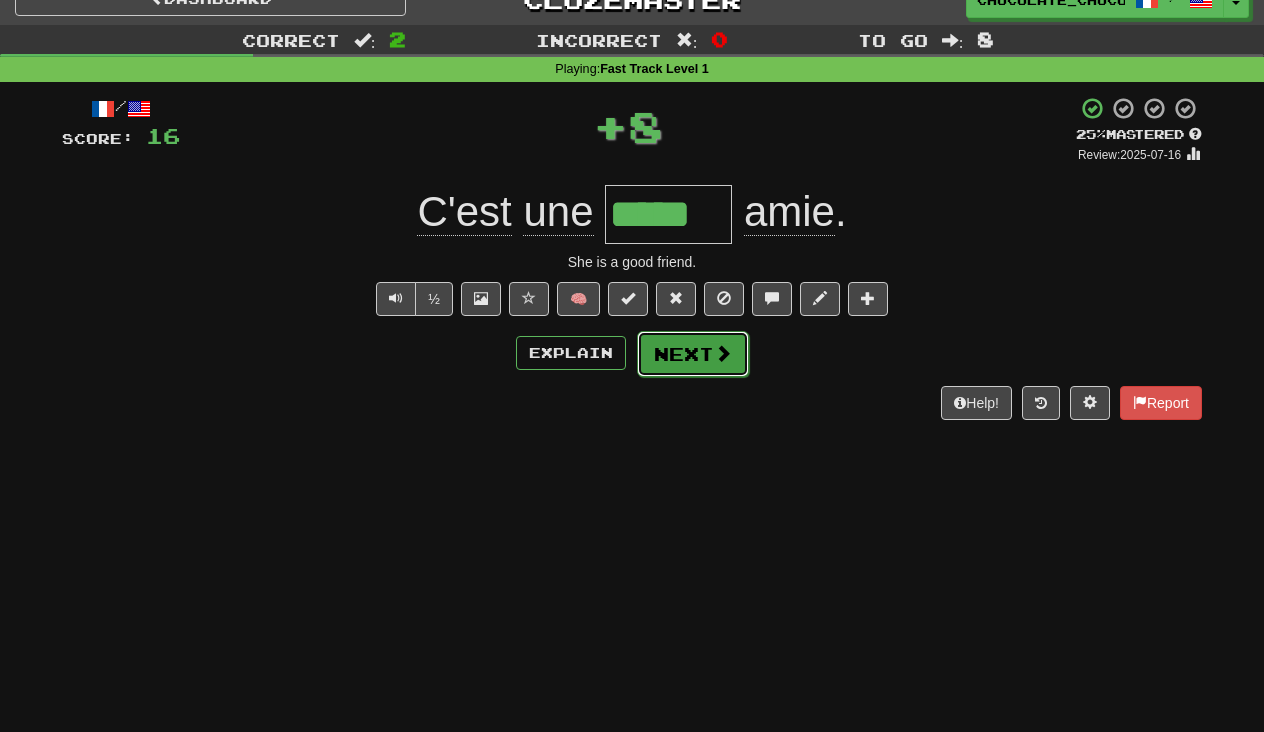 click on "Next" at bounding box center [693, 354] 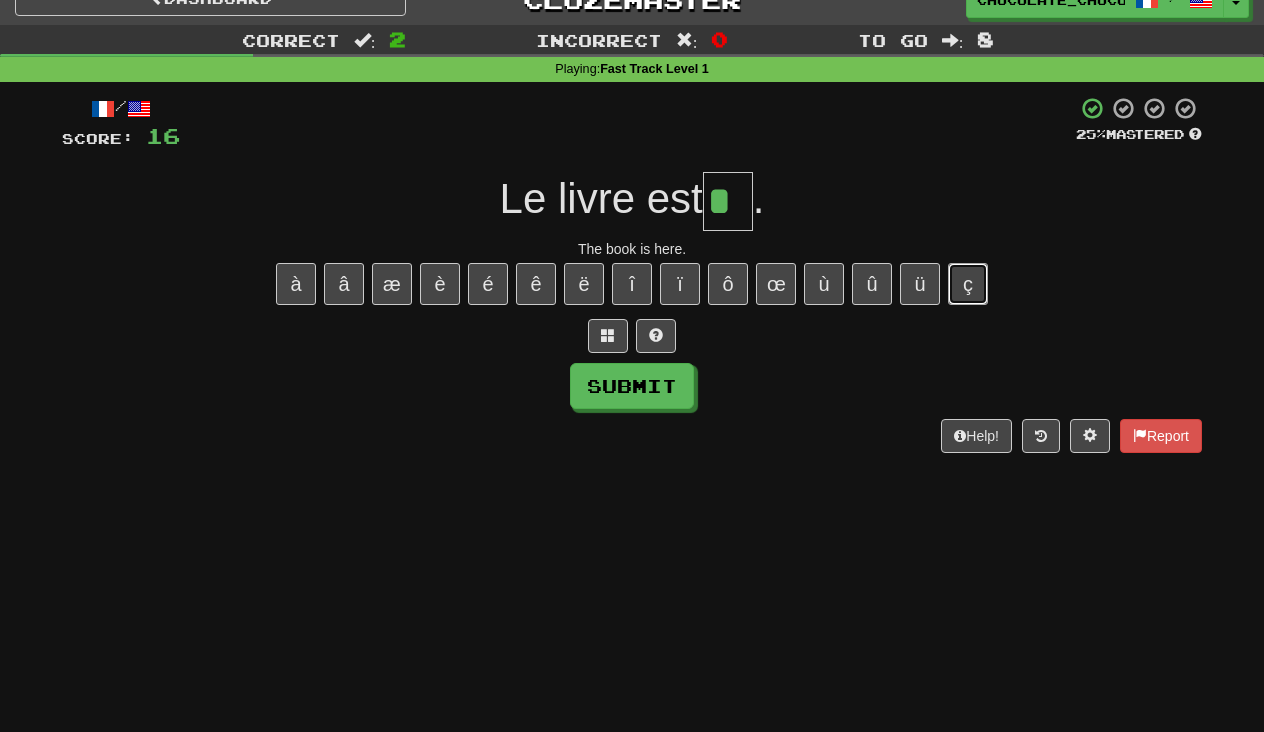 click on "ç" at bounding box center [968, 284] 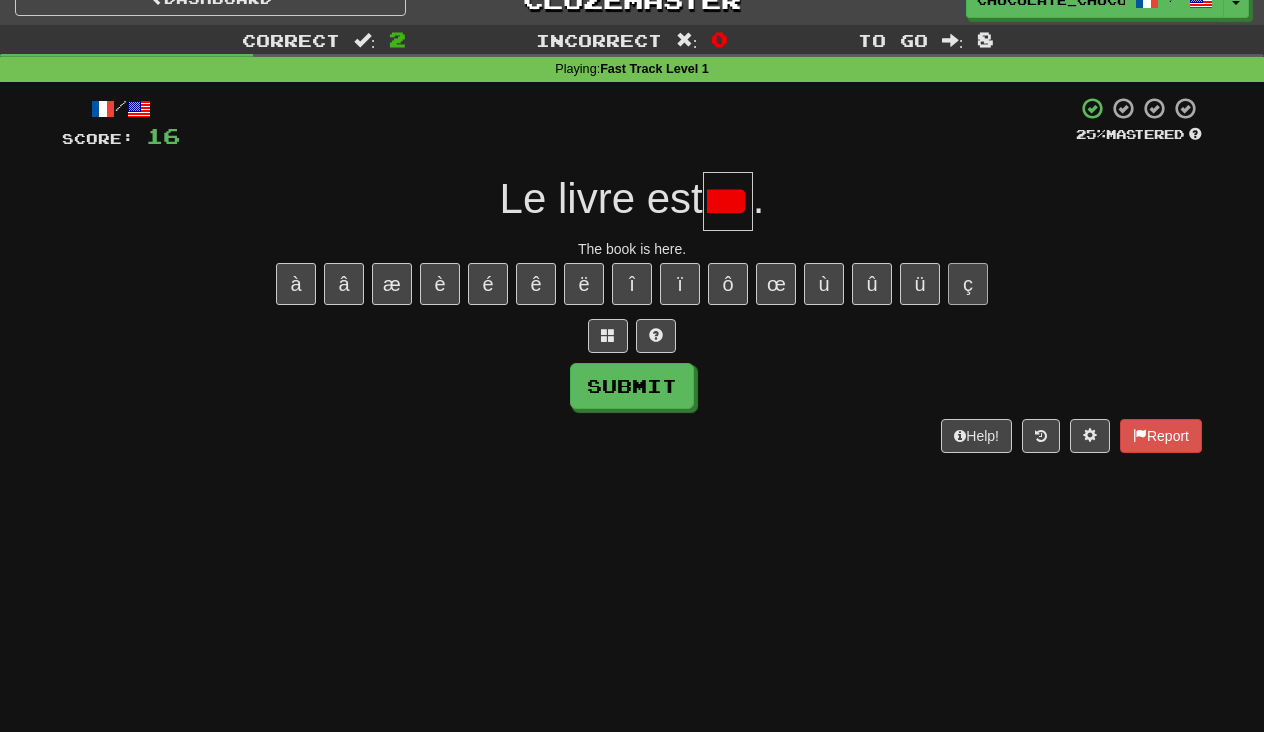 scroll, scrollTop: 0, scrollLeft: 0, axis: both 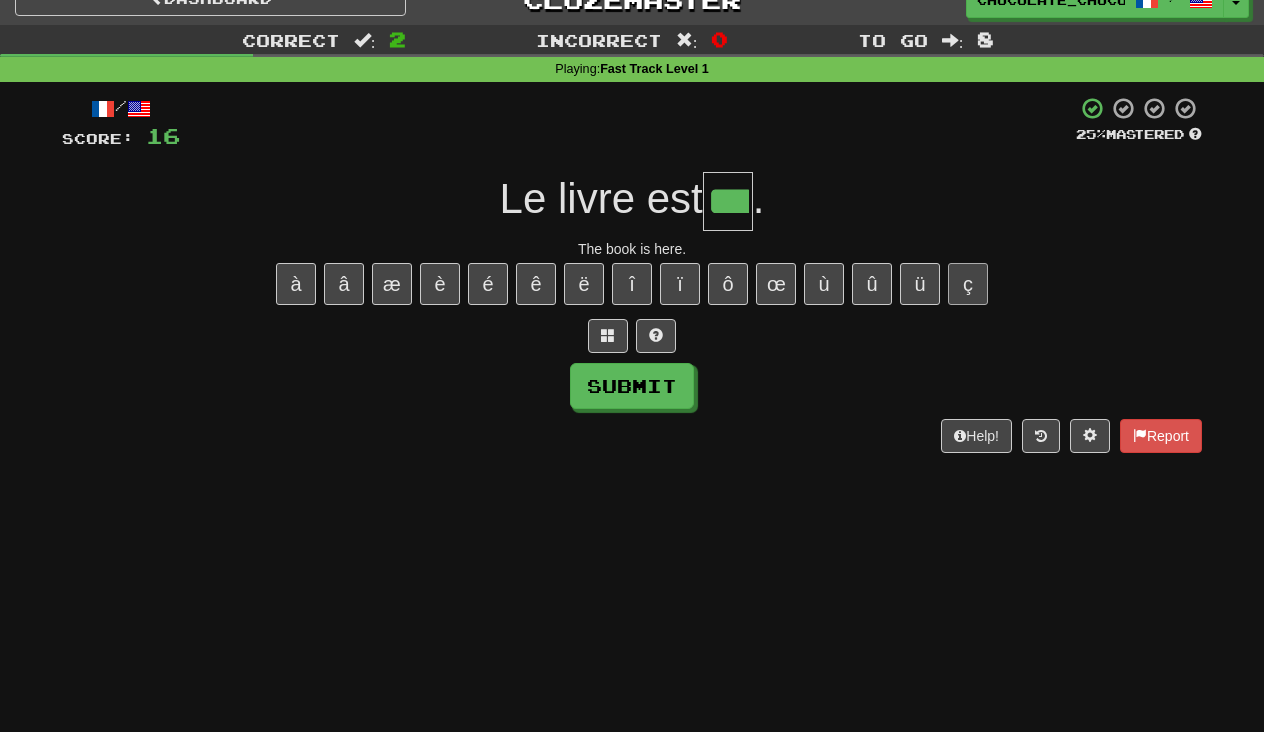 type on "***" 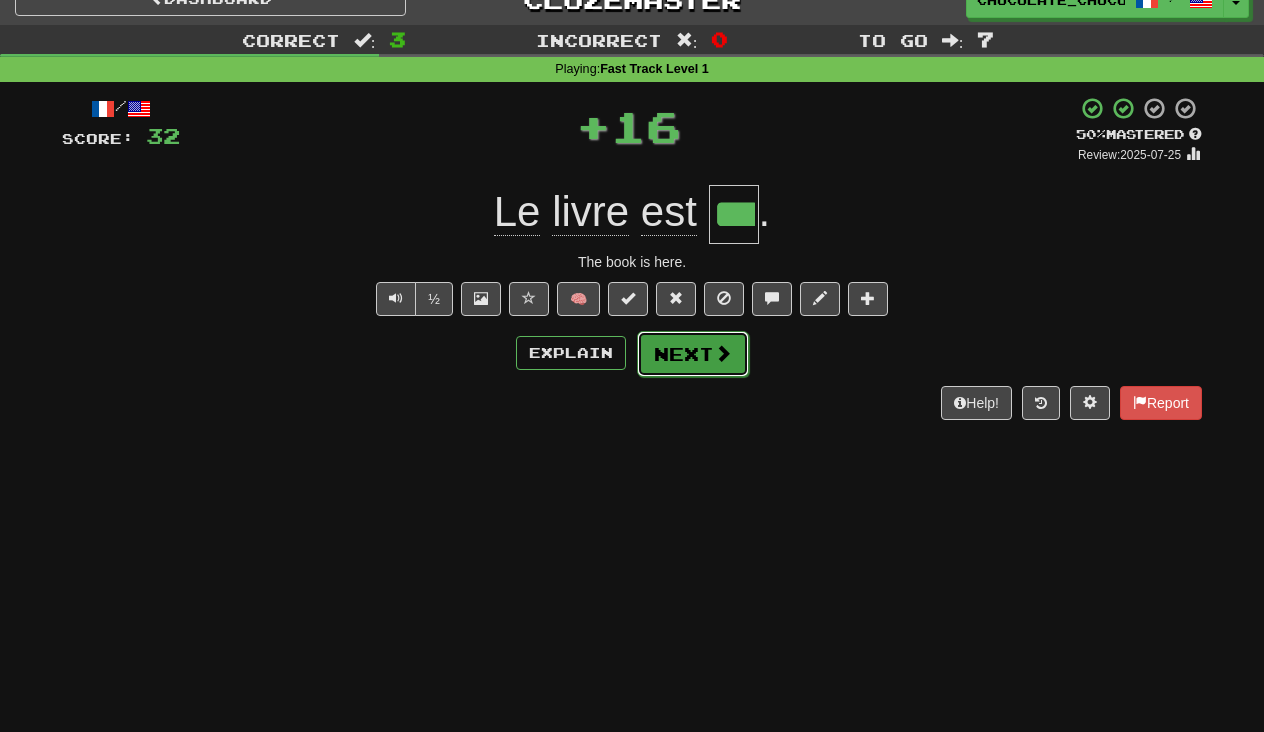 click on "Next" at bounding box center (693, 354) 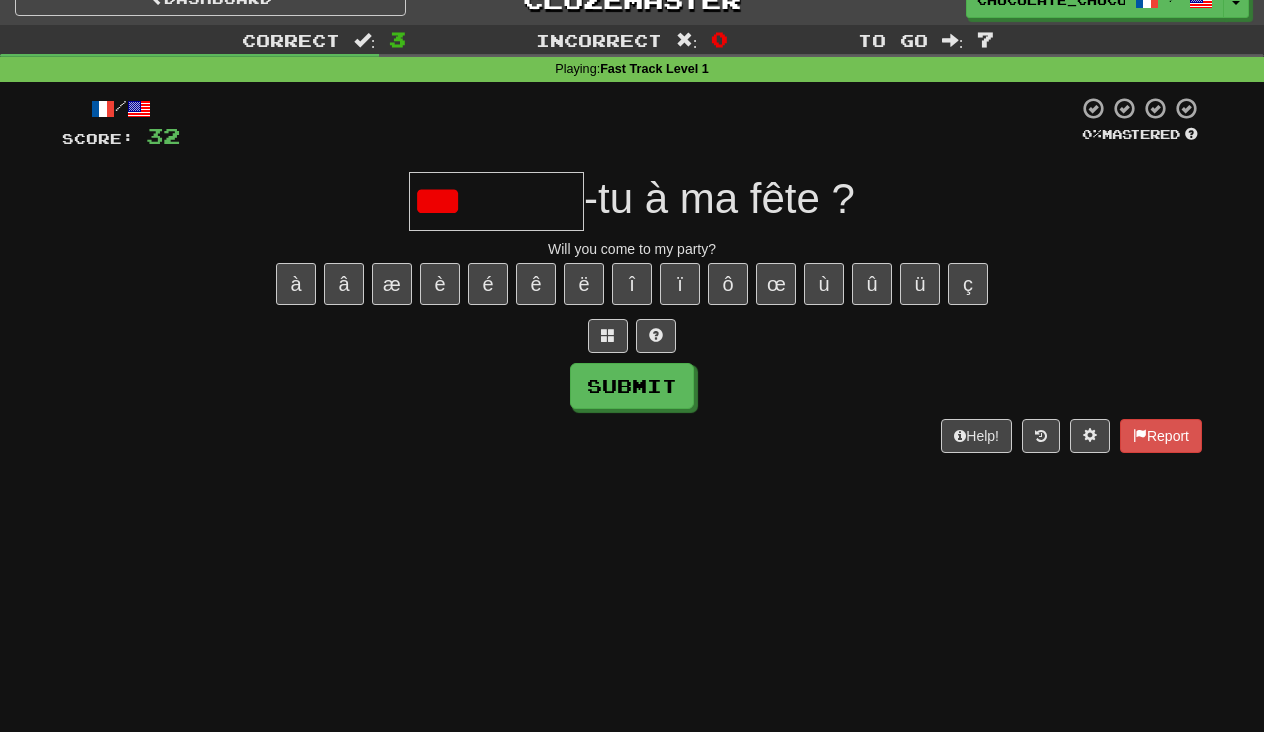 click on "***" at bounding box center (496, 201) 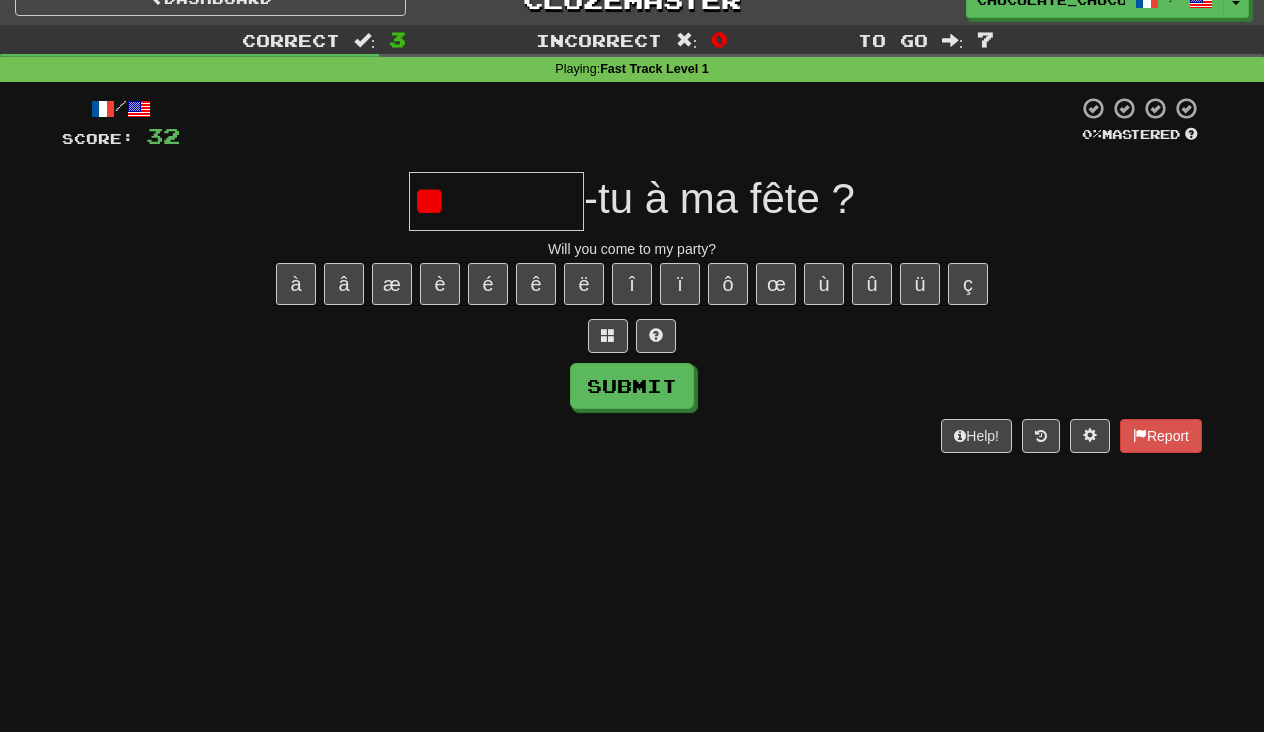 type on "*" 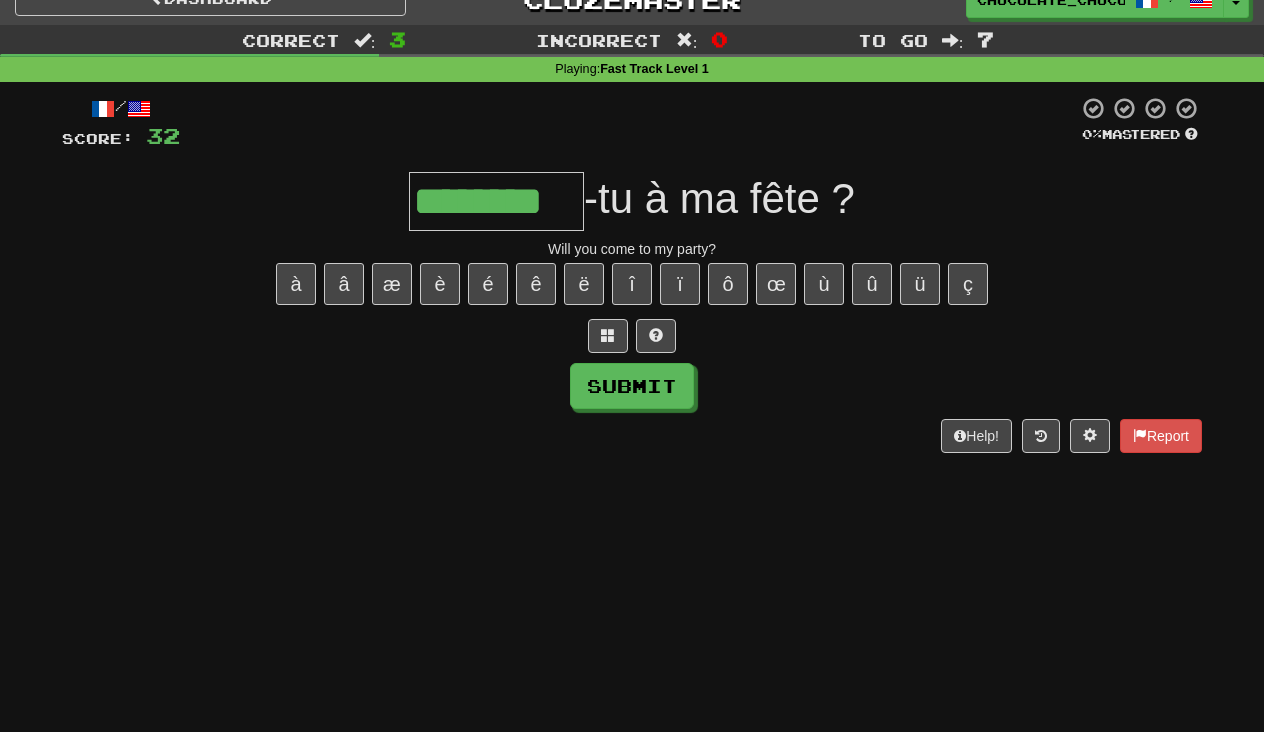 type on "********" 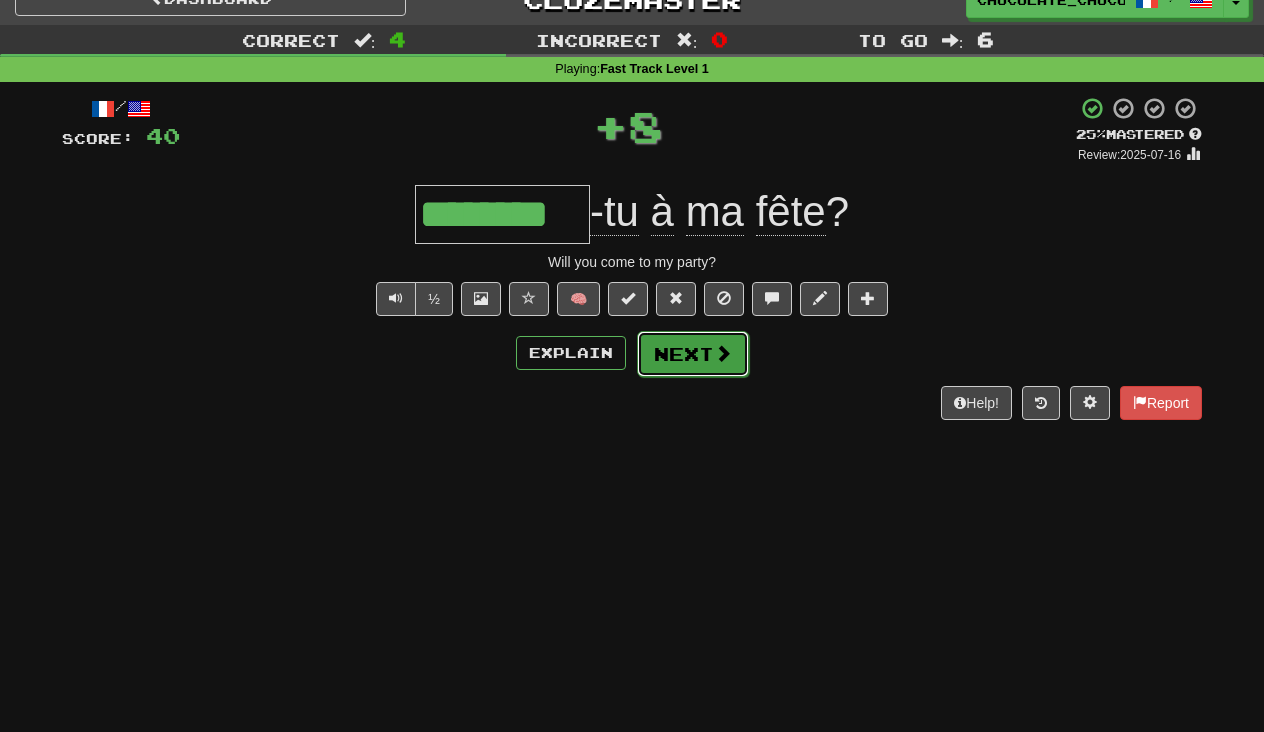 click on "Next" at bounding box center [693, 354] 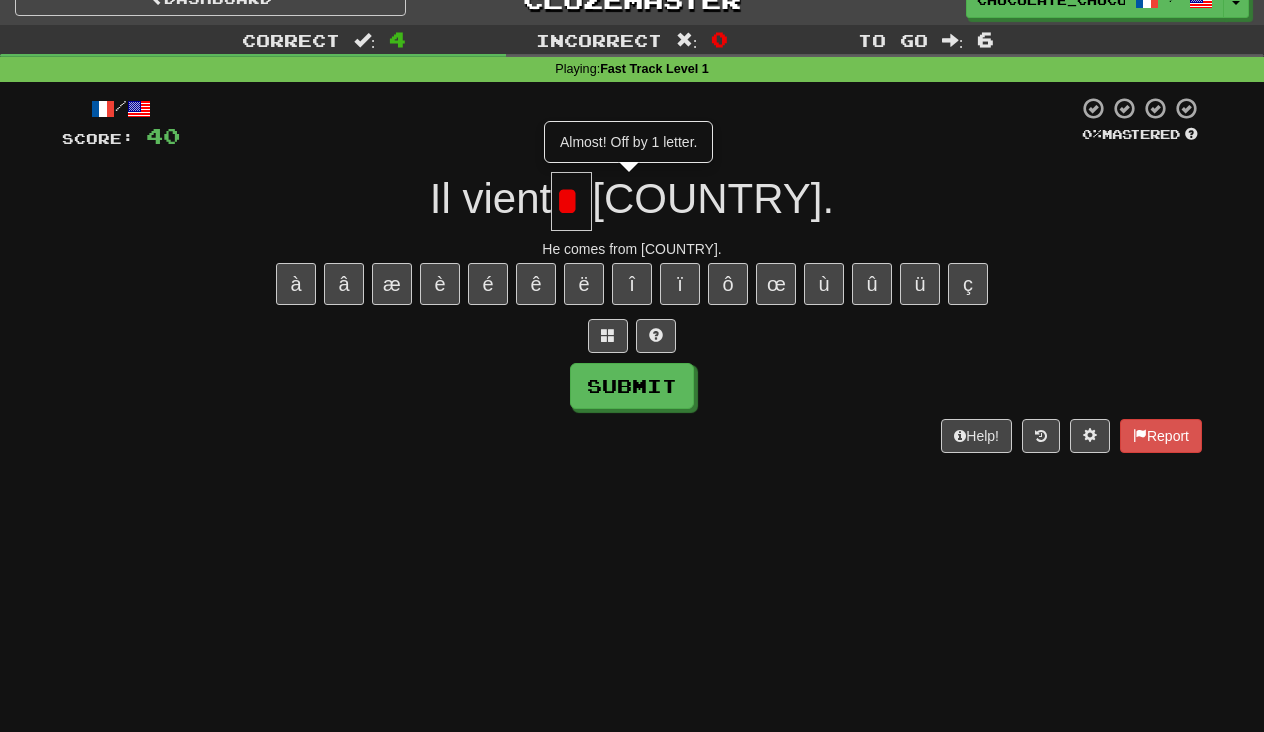 scroll, scrollTop: 0, scrollLeft: 0, axis: both 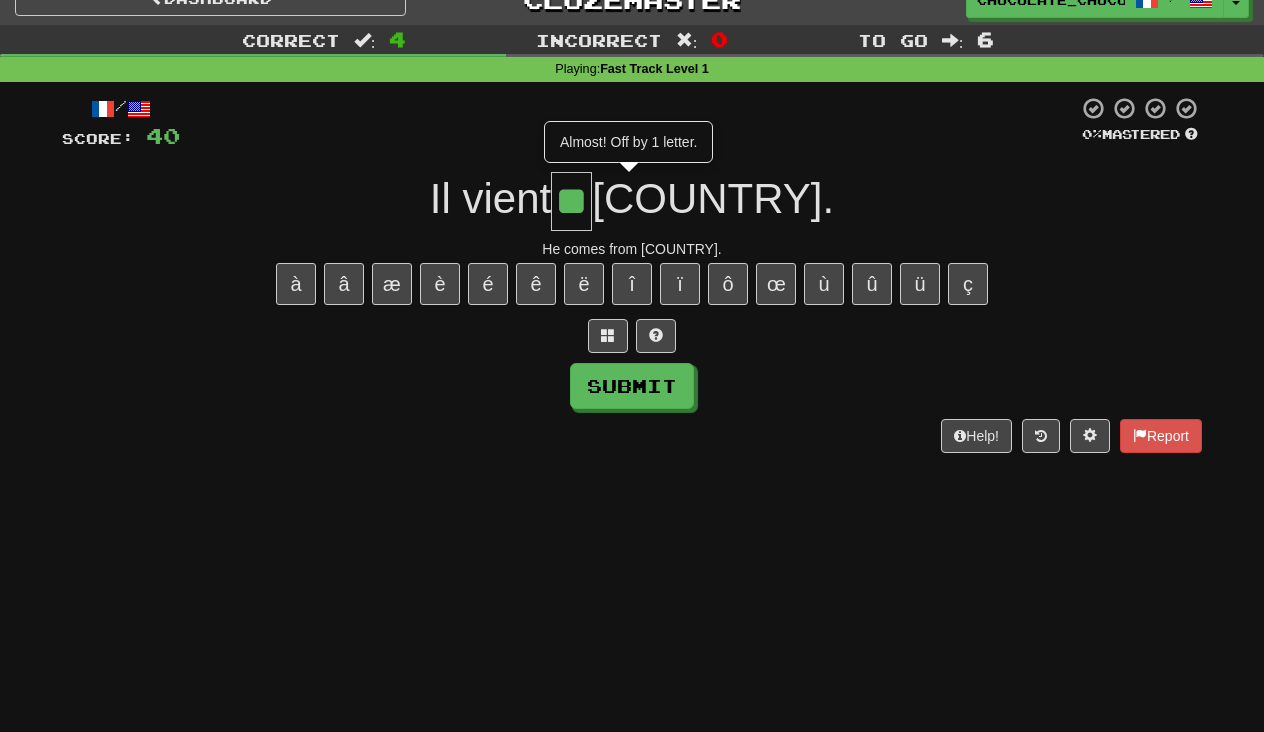 type on "**" 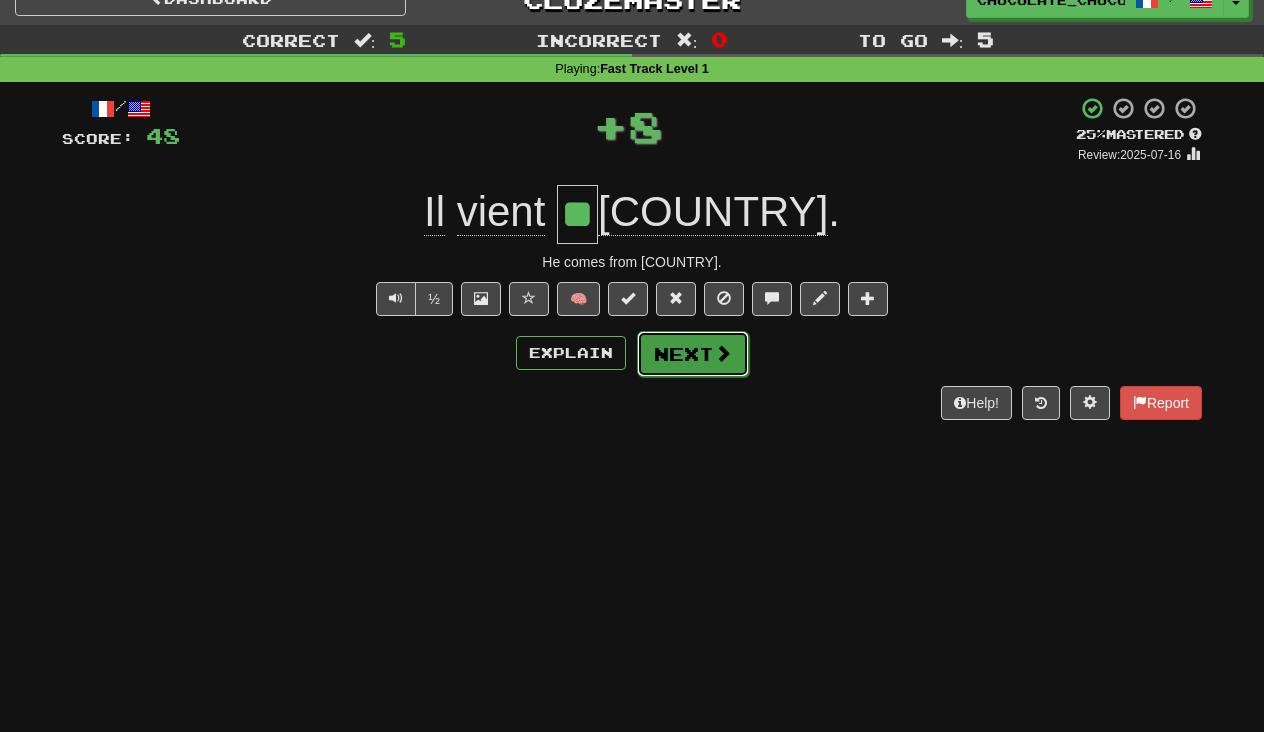 click on "Next" at bounding box center (693, 354) 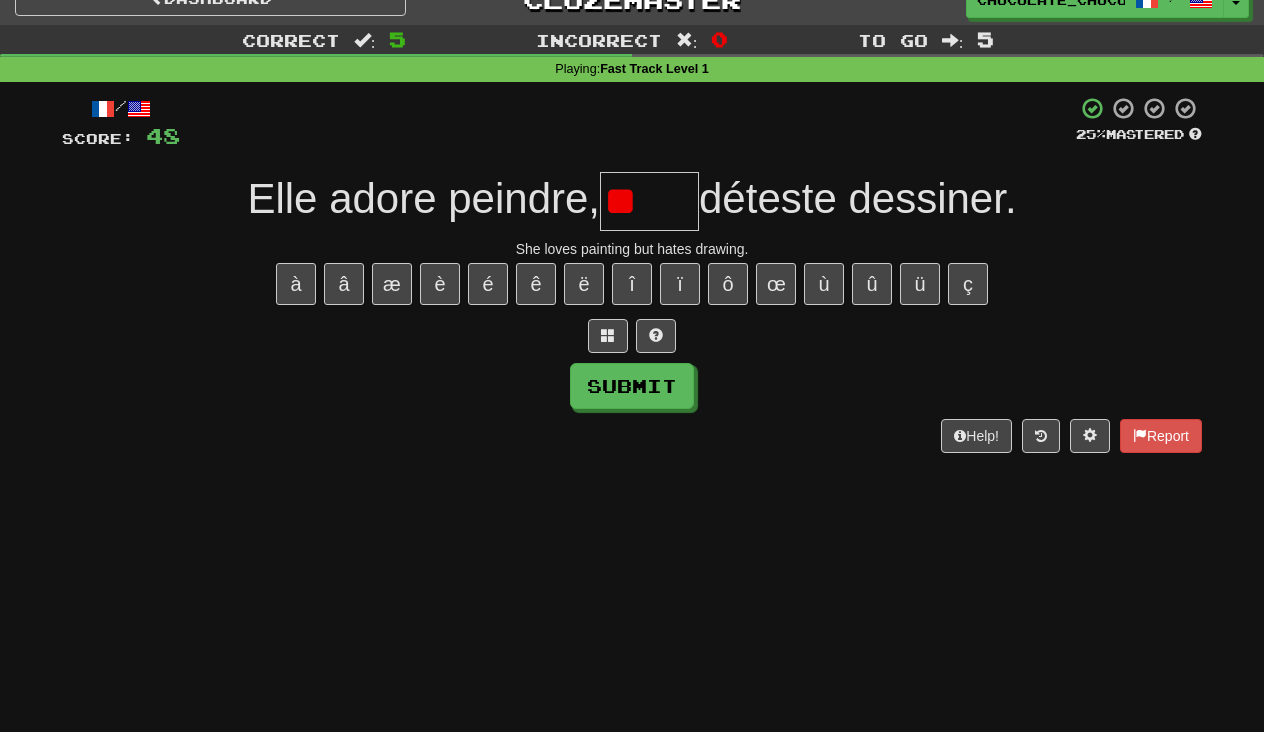type on "*" 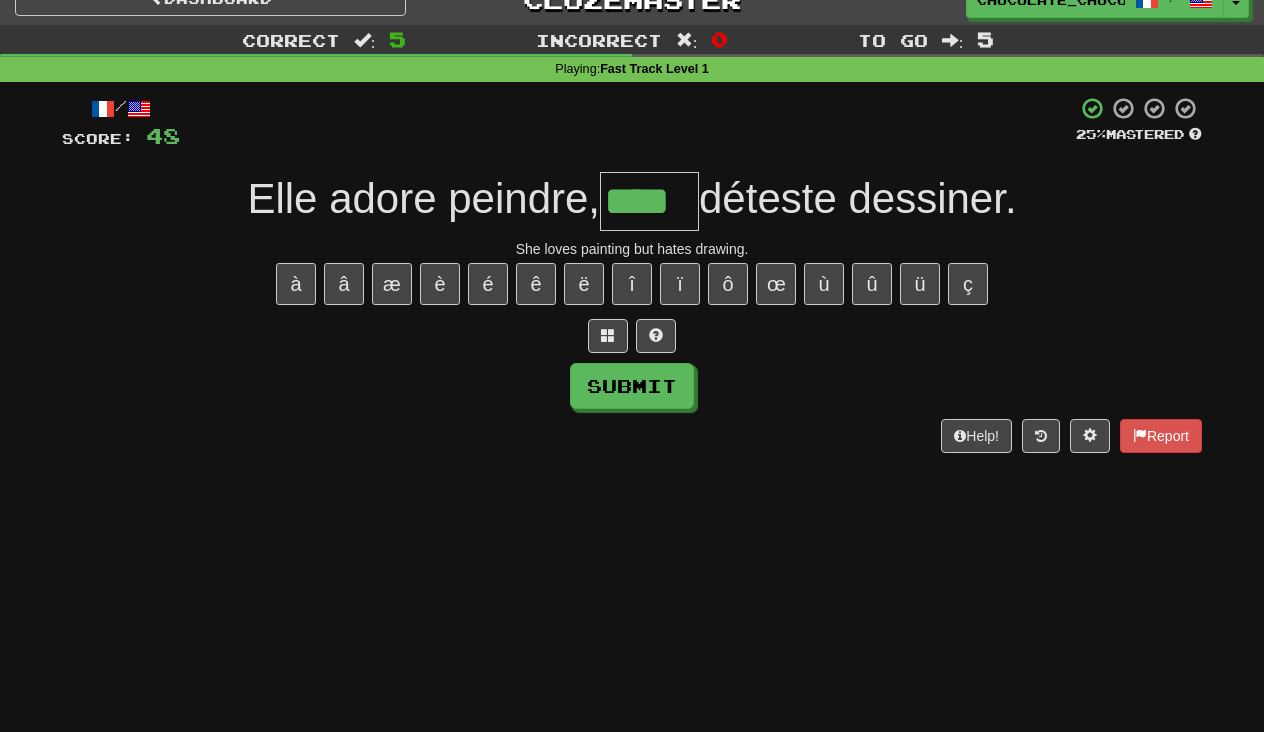 type on "****" 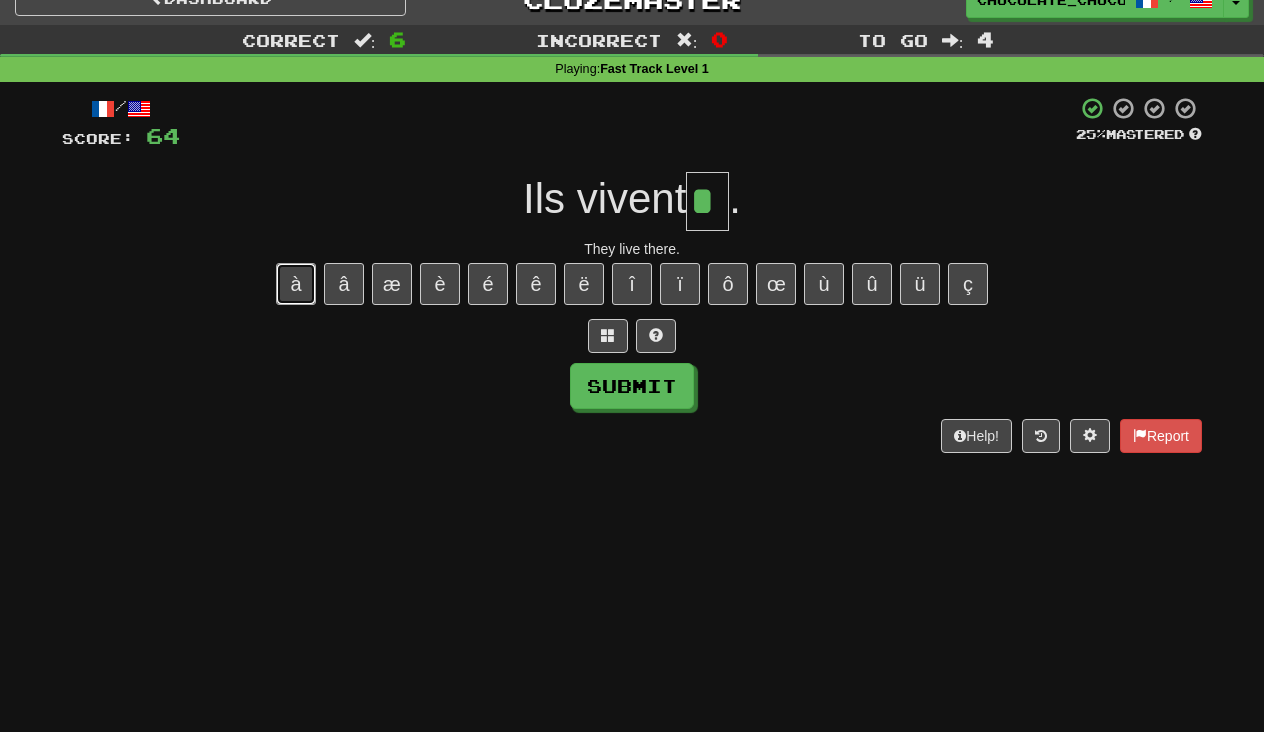click on "à" at bounding box center [296, 284] 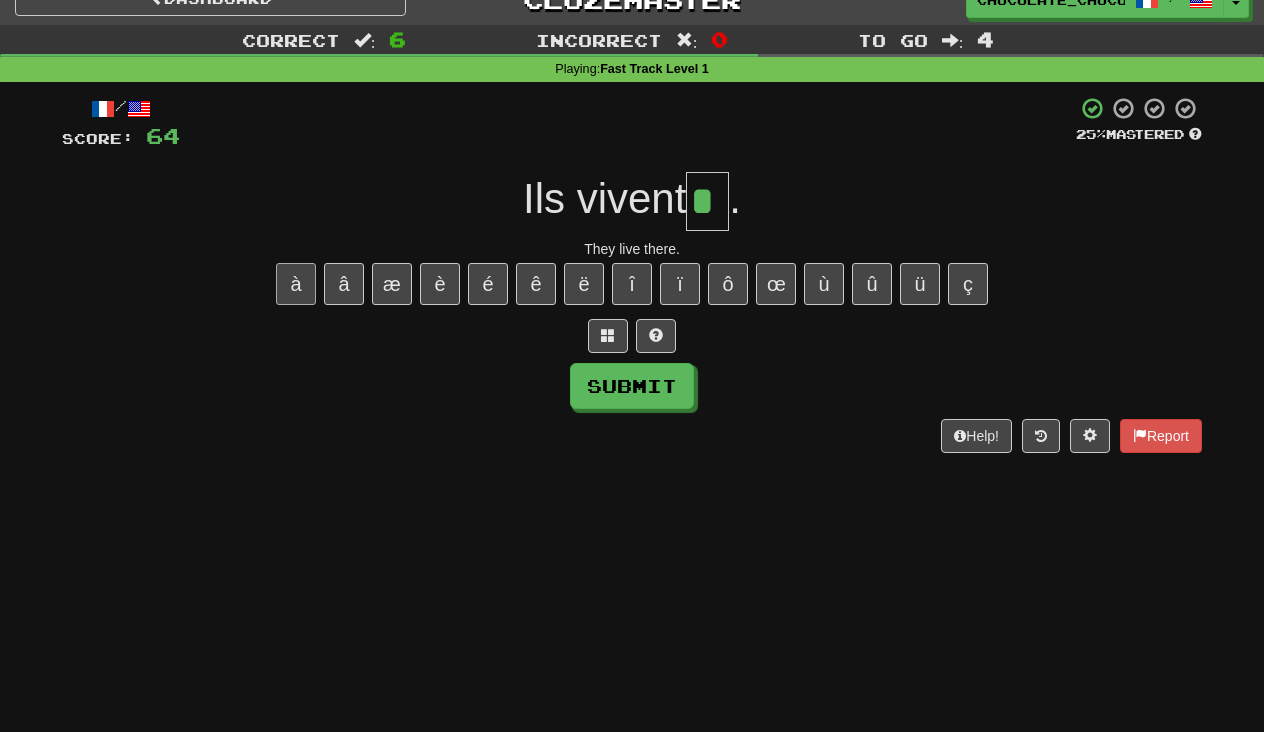 type on "**" 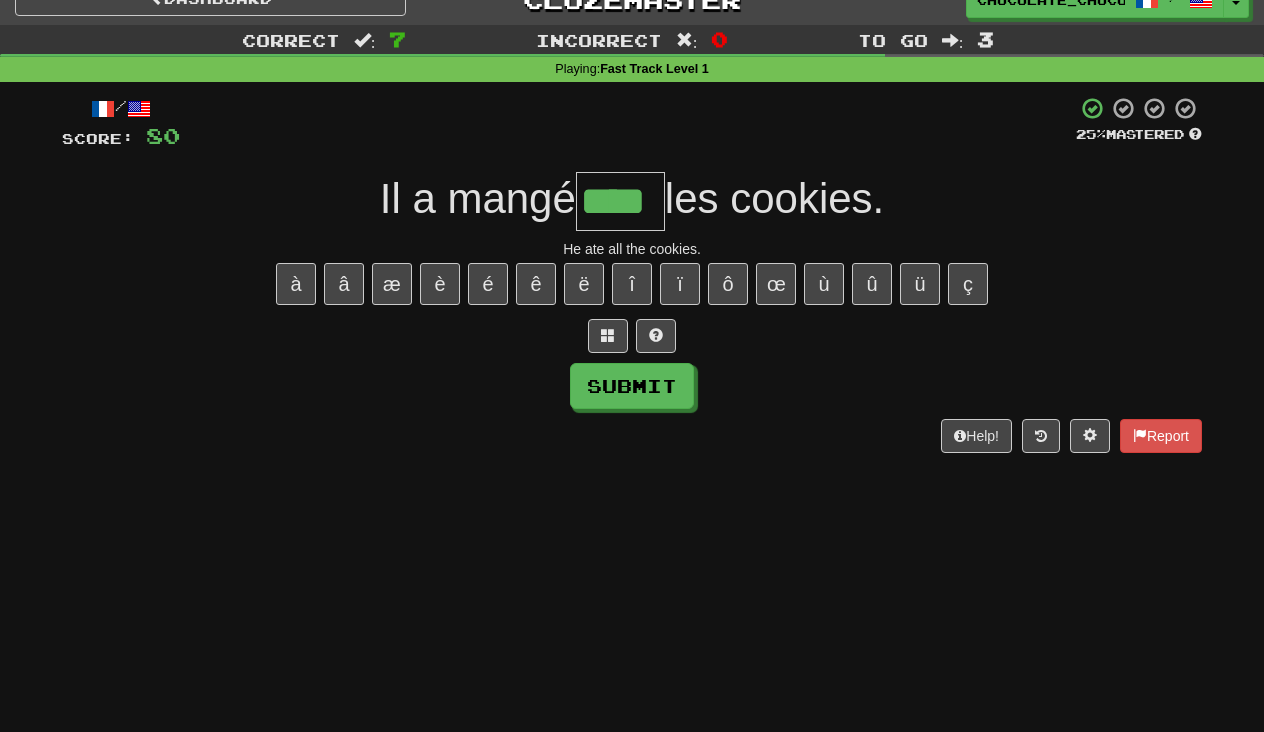 type on "****" 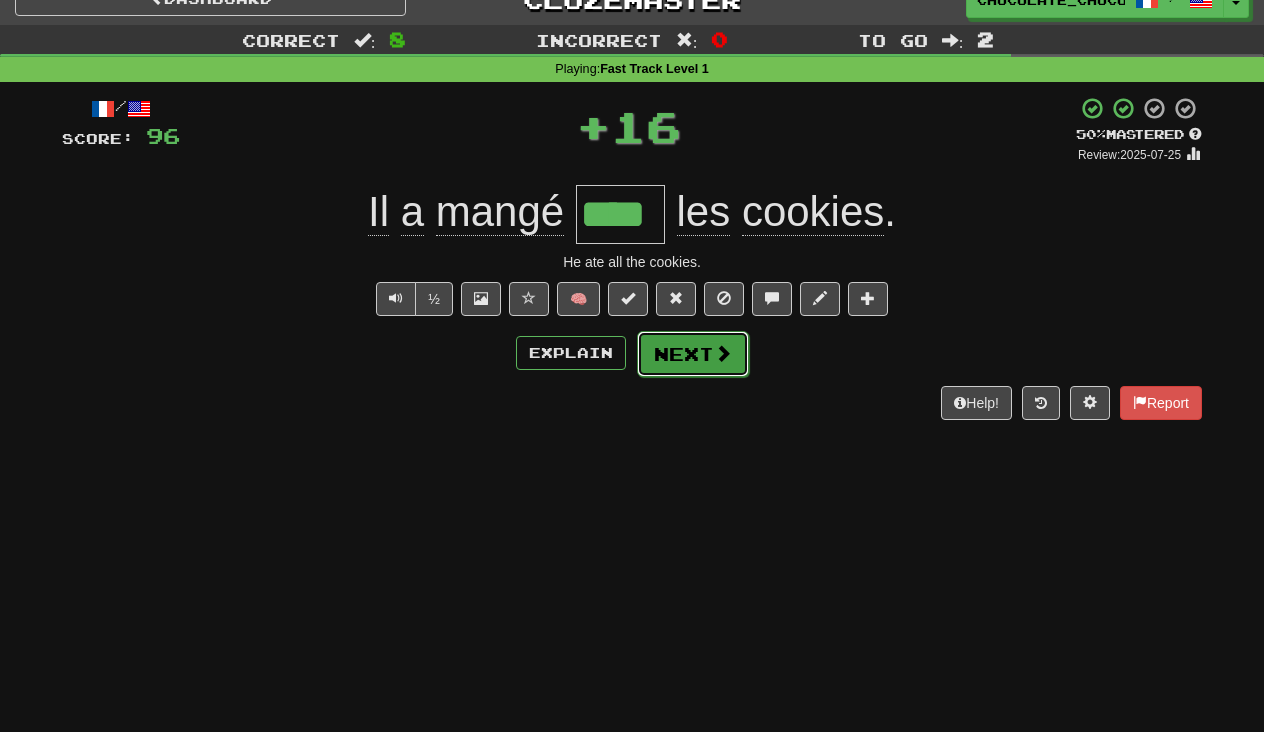 click on "Next" at bounding box center [693, 354] 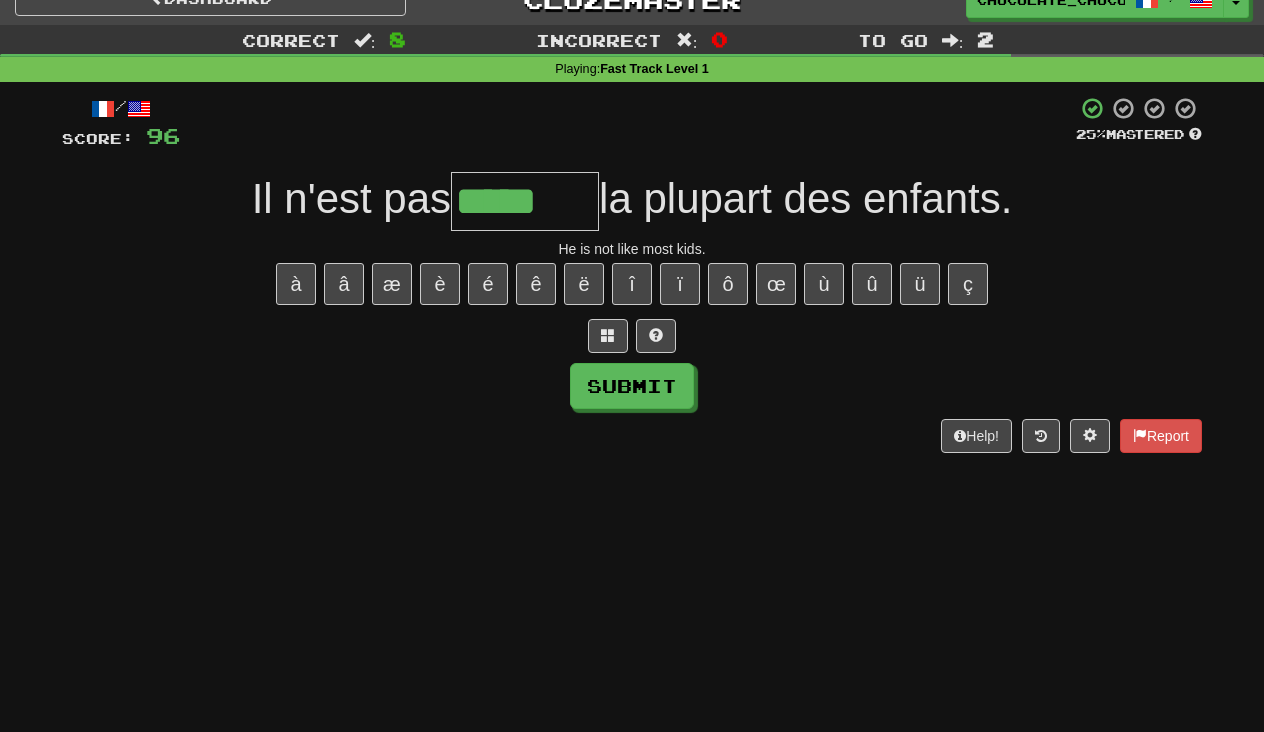 type on "*****" 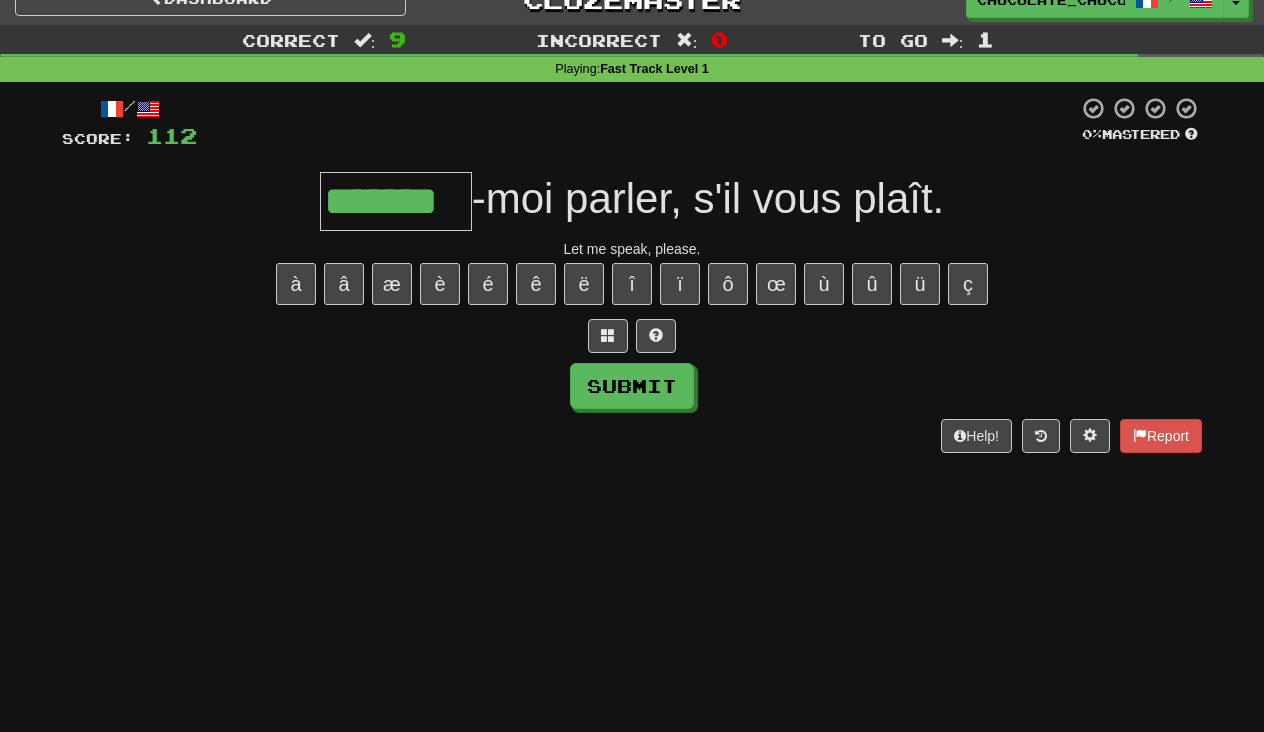 type on "*******" 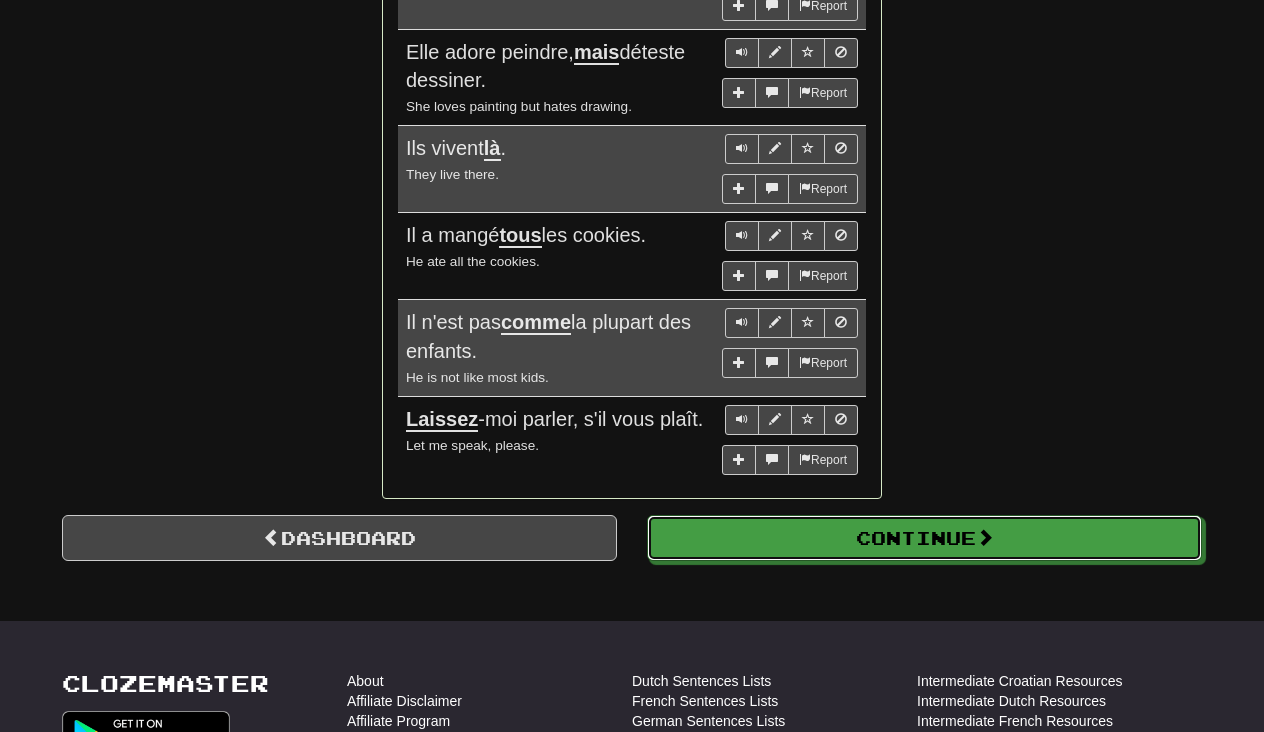 click on "Continue" at bounding box center (924, 538) 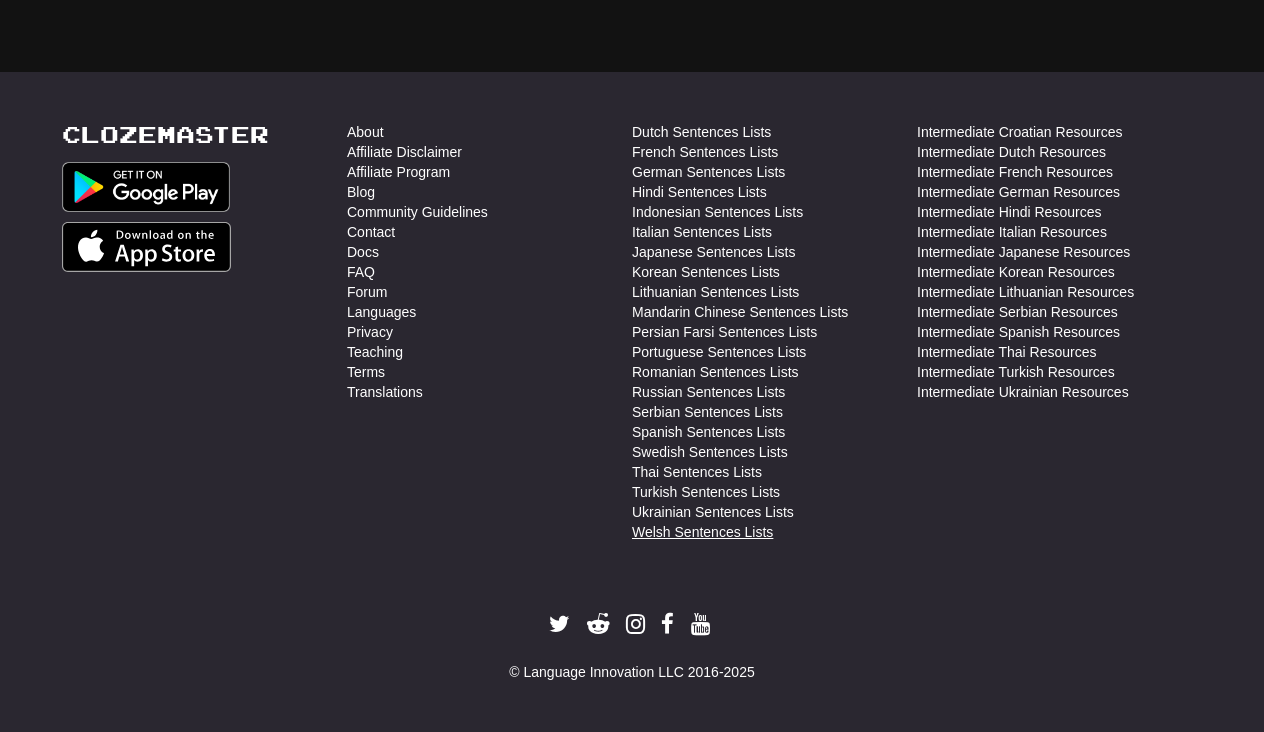 scroll, scrollTop: 710, scrollLeft: 0, axis: vertical 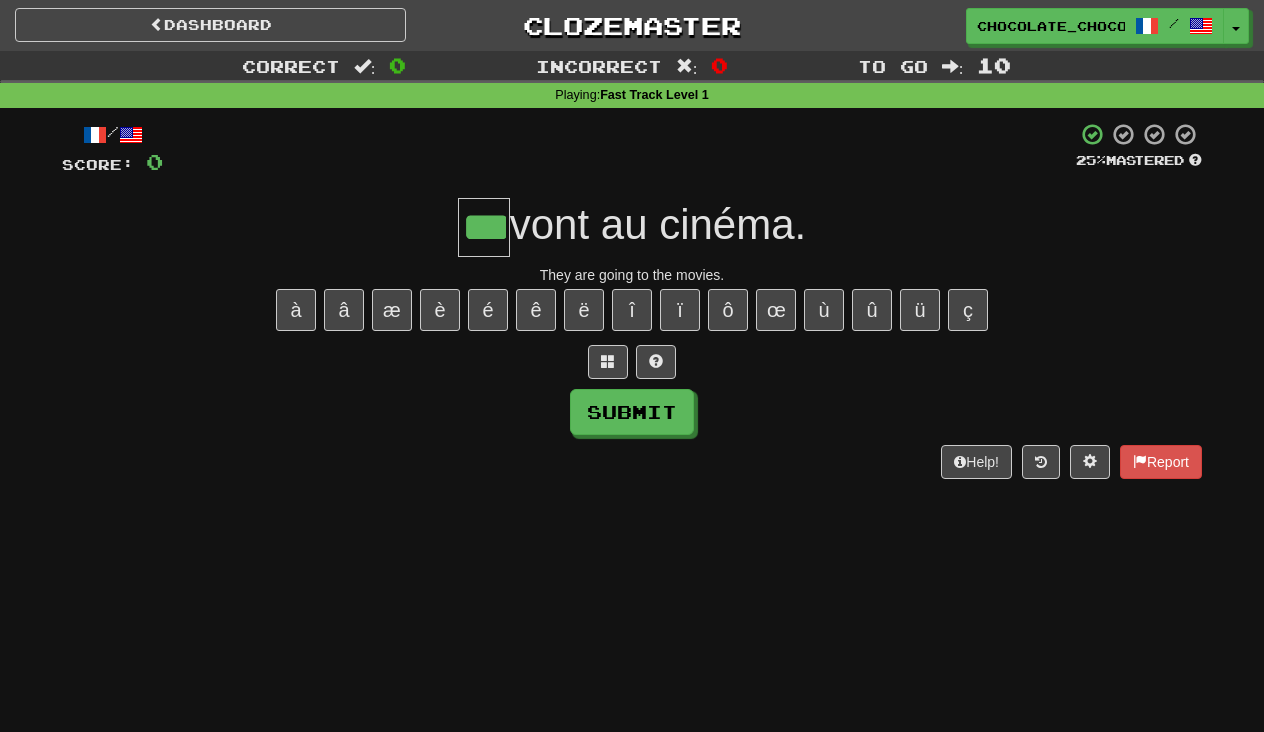 type on "***" 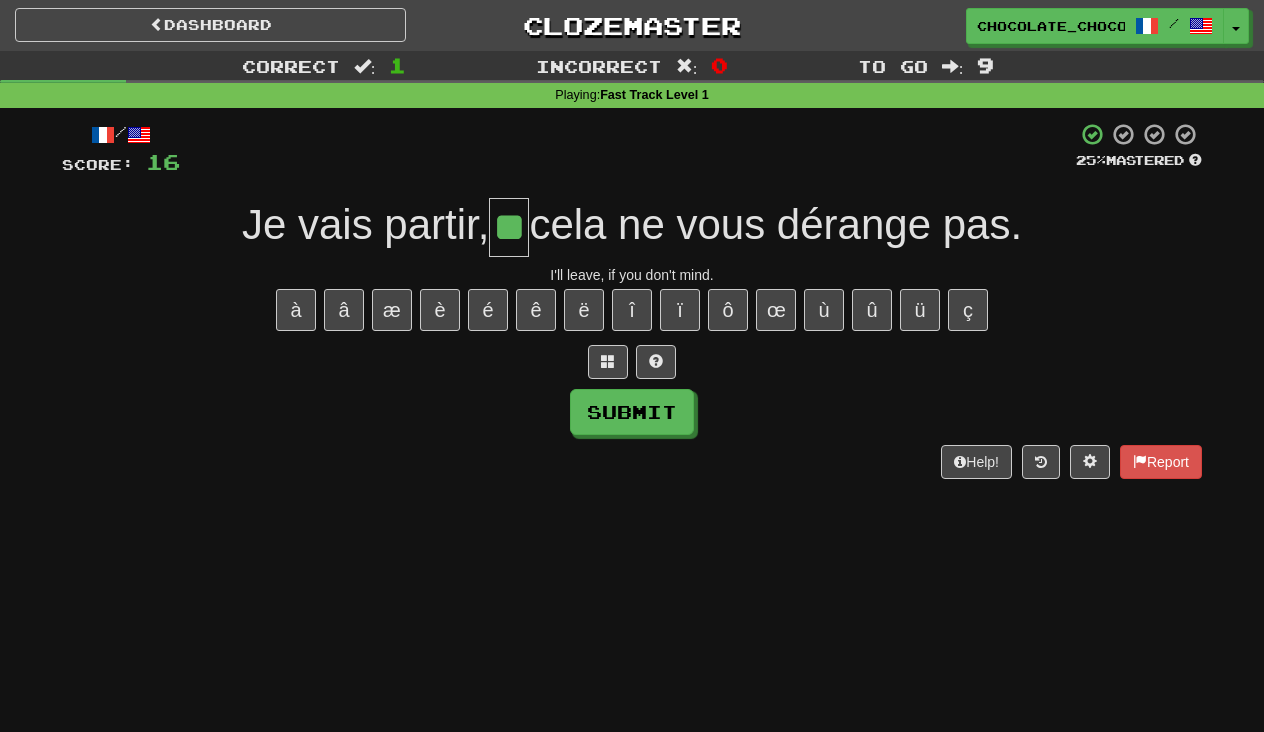 type on "**" 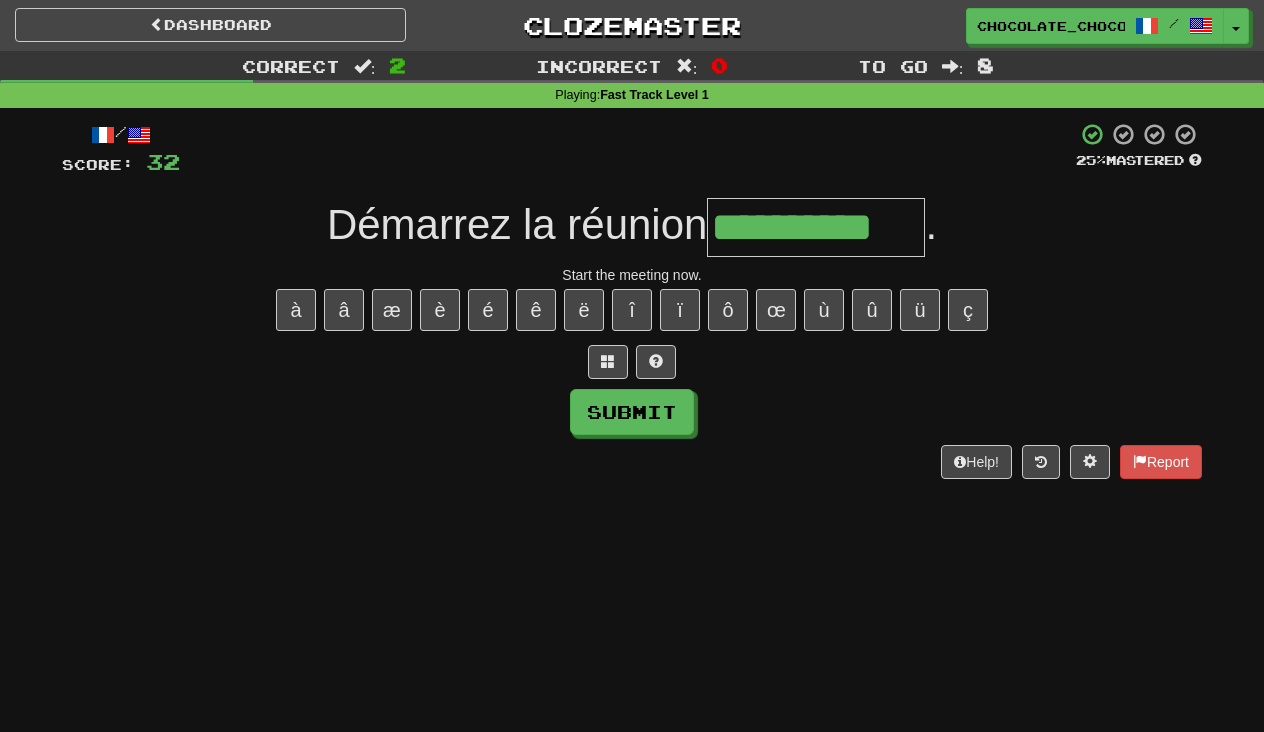 type on "**********" 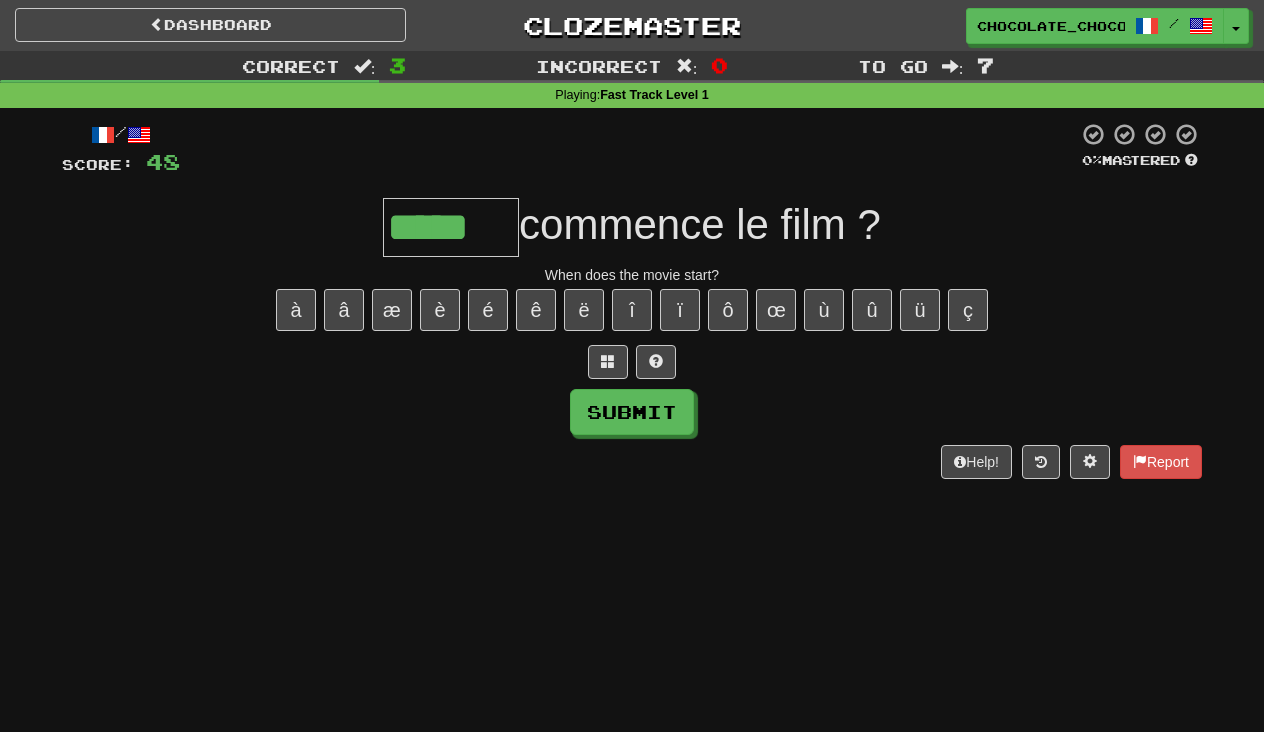 type on "*****" 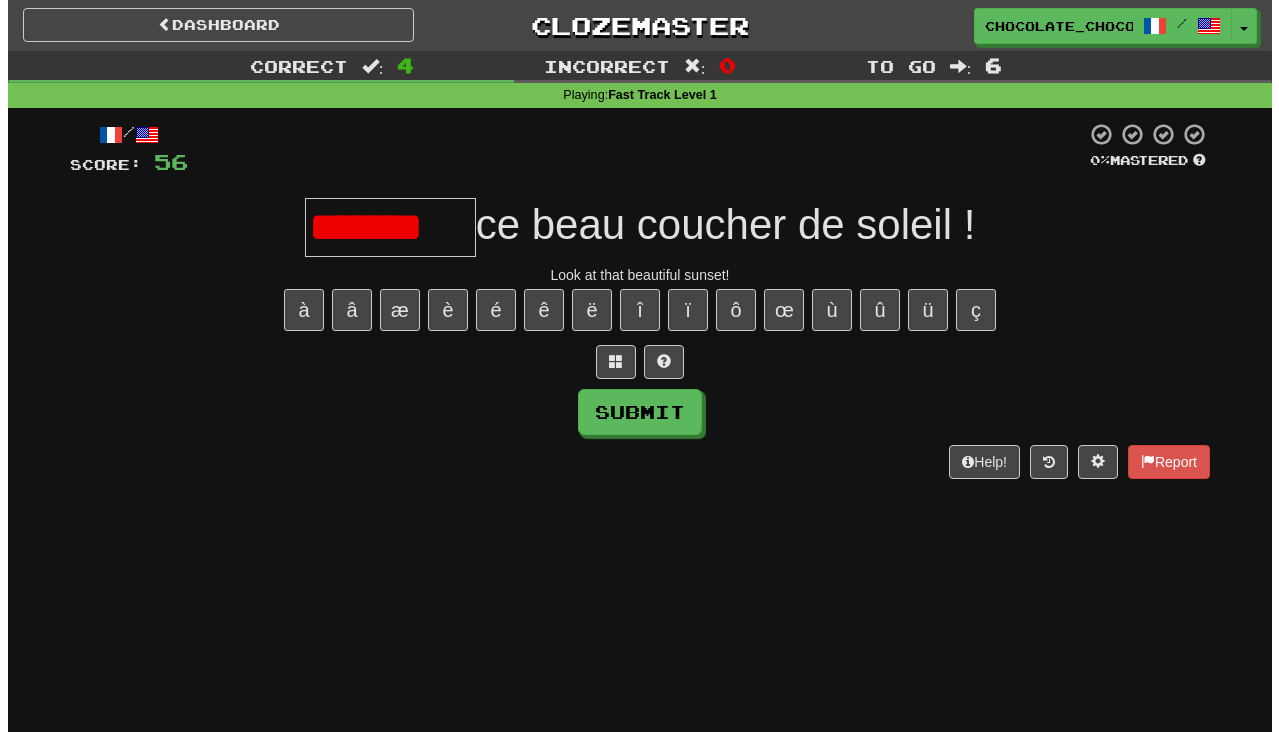scroll, scrollTop: 0, scrollLeft: 0, axis: both 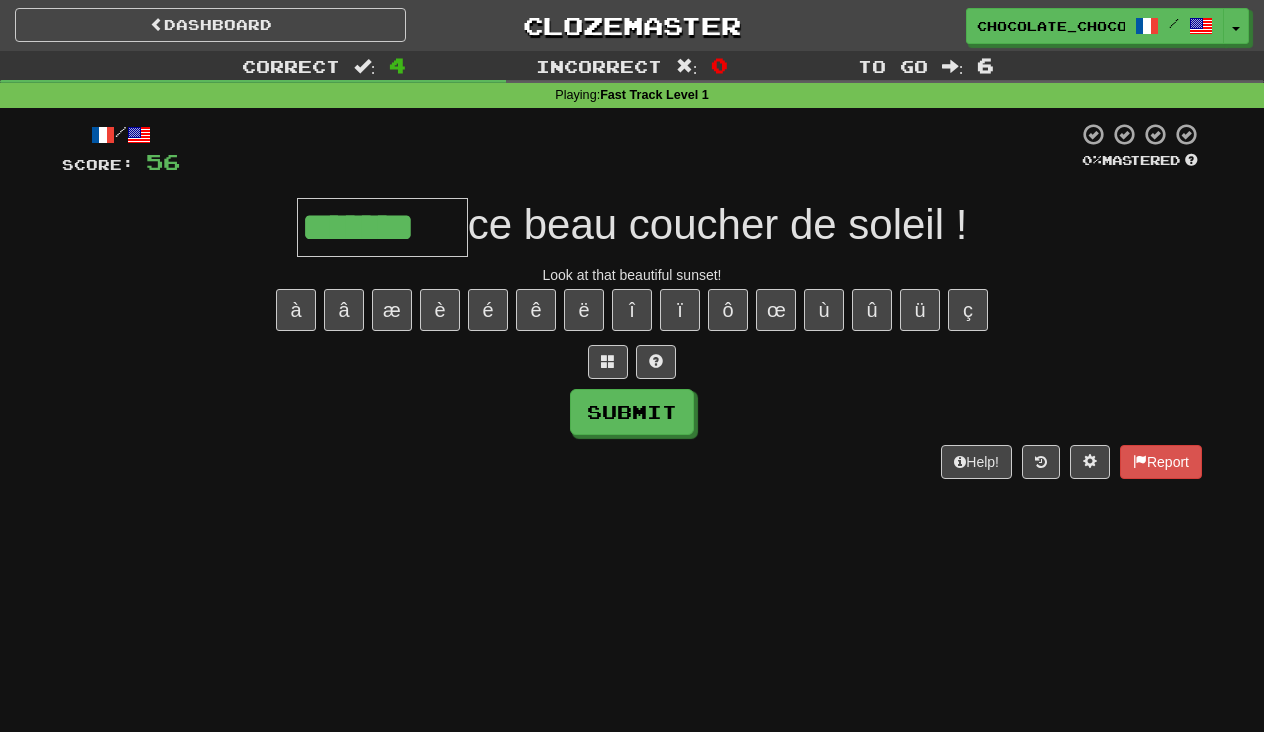 type on "*******" 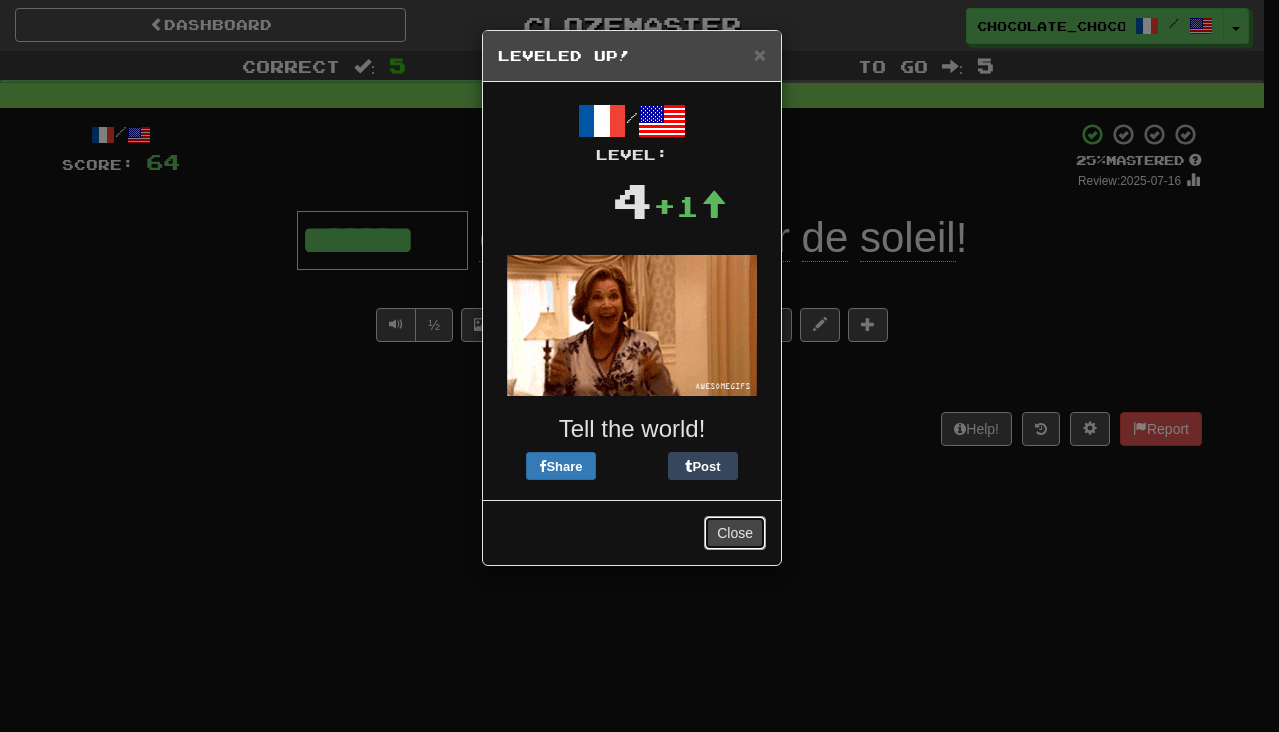 click on "Close" at bounding box center (735, 533) 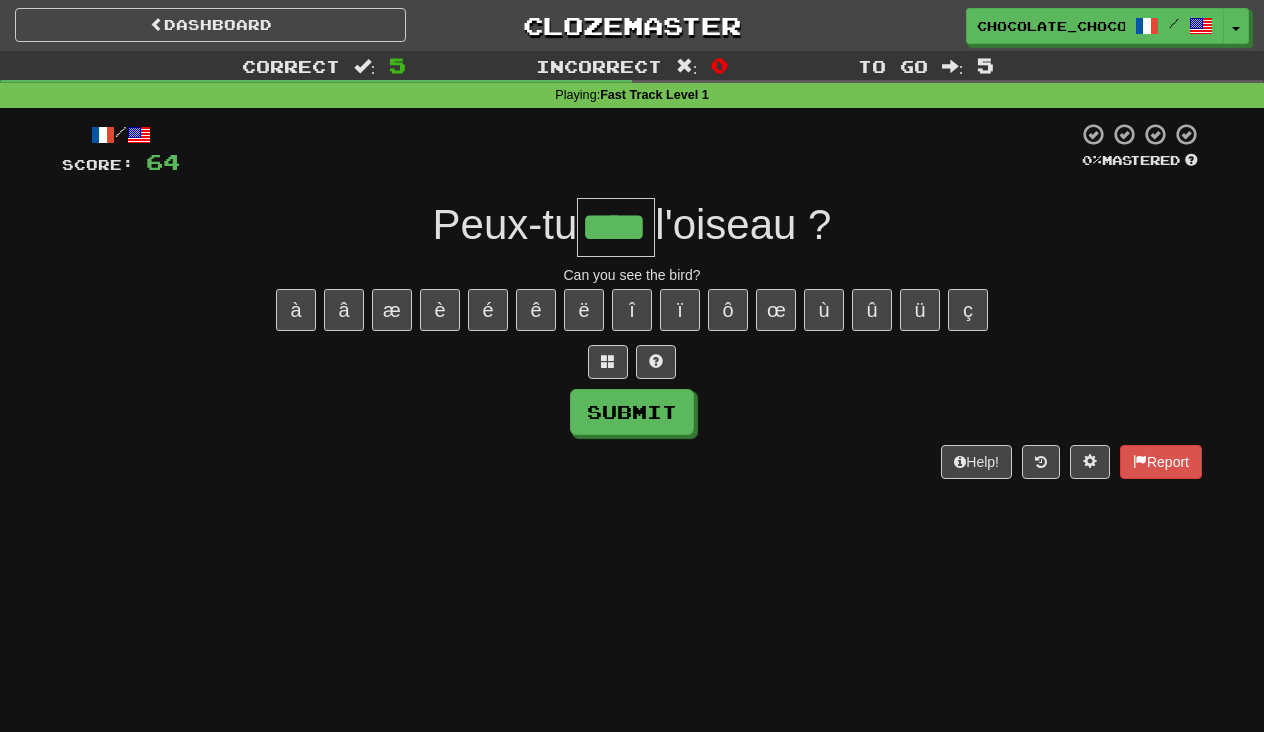 type on "****" 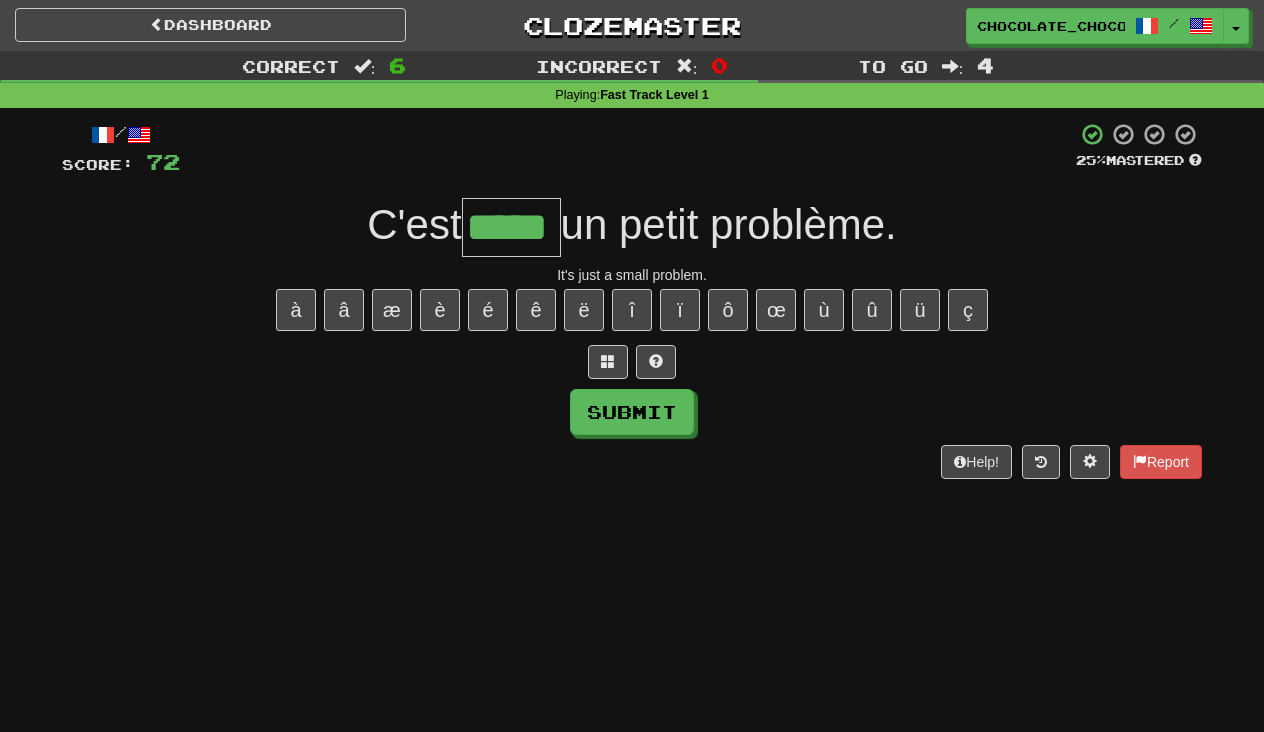 type on "*****" 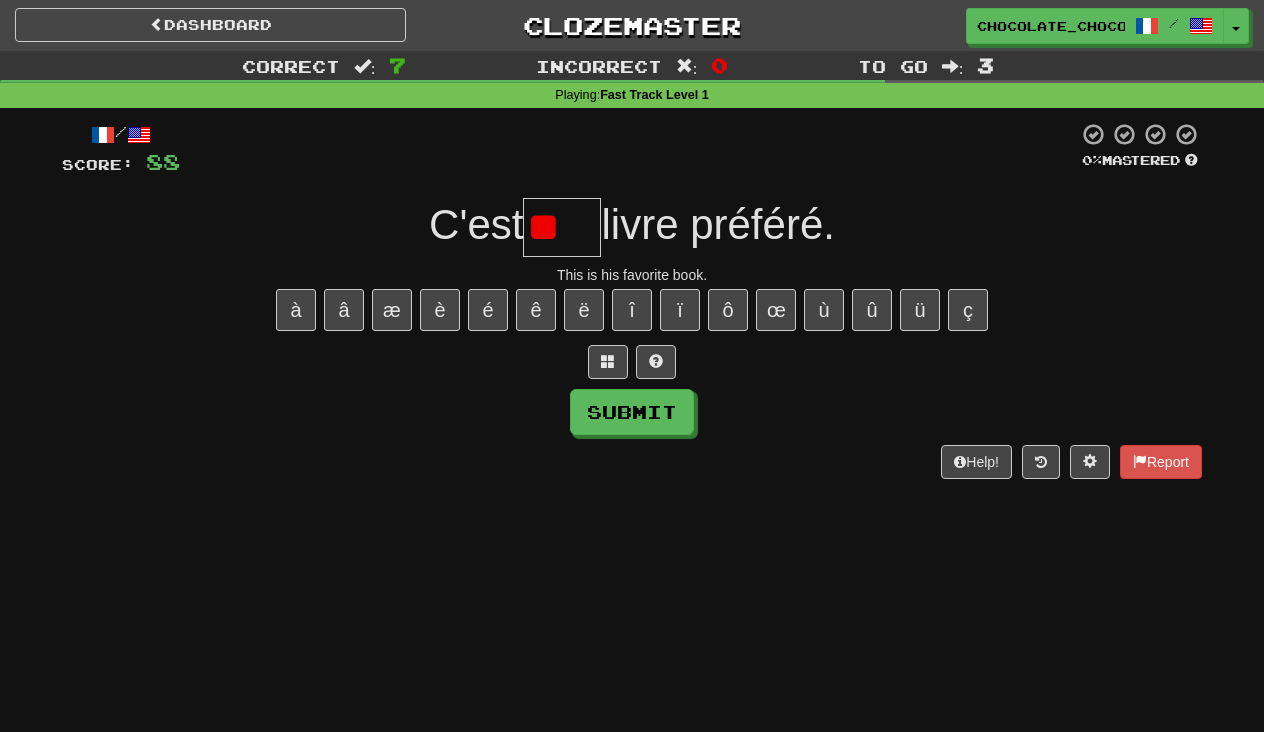 type on "*" 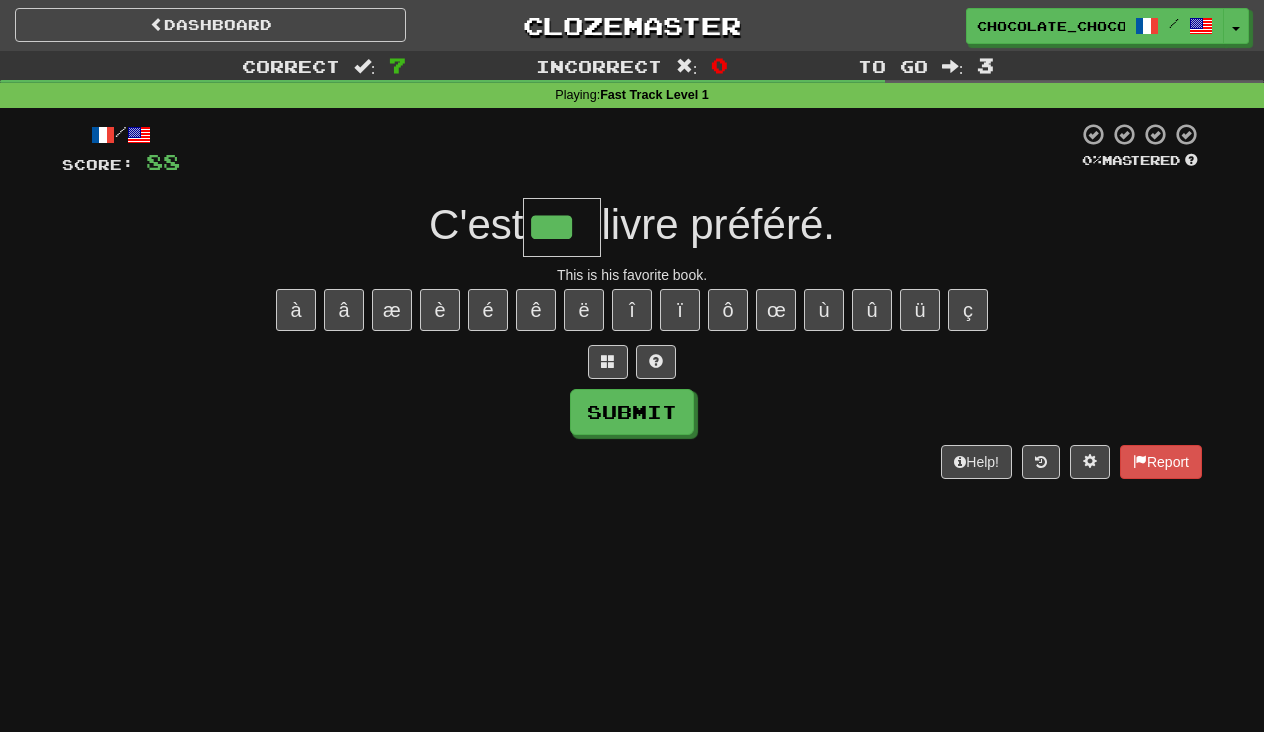 type on "***" 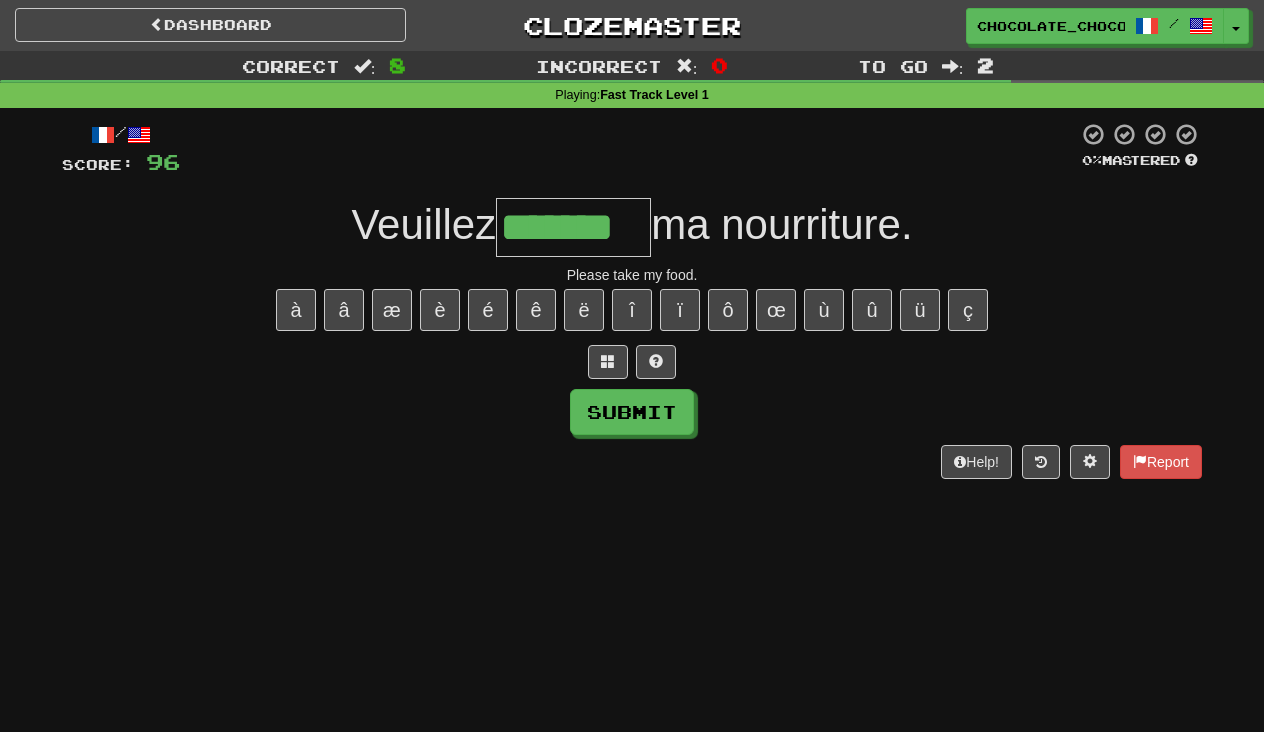 type on "*******" 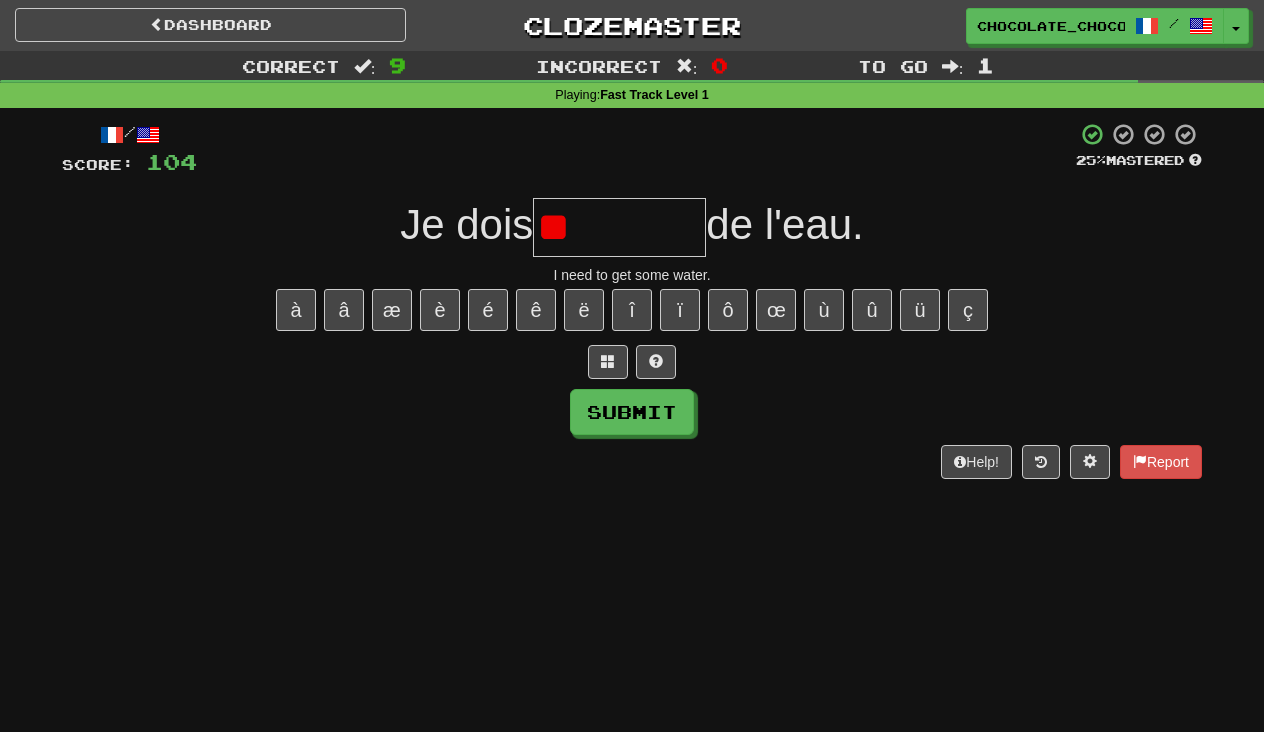 type on "*" 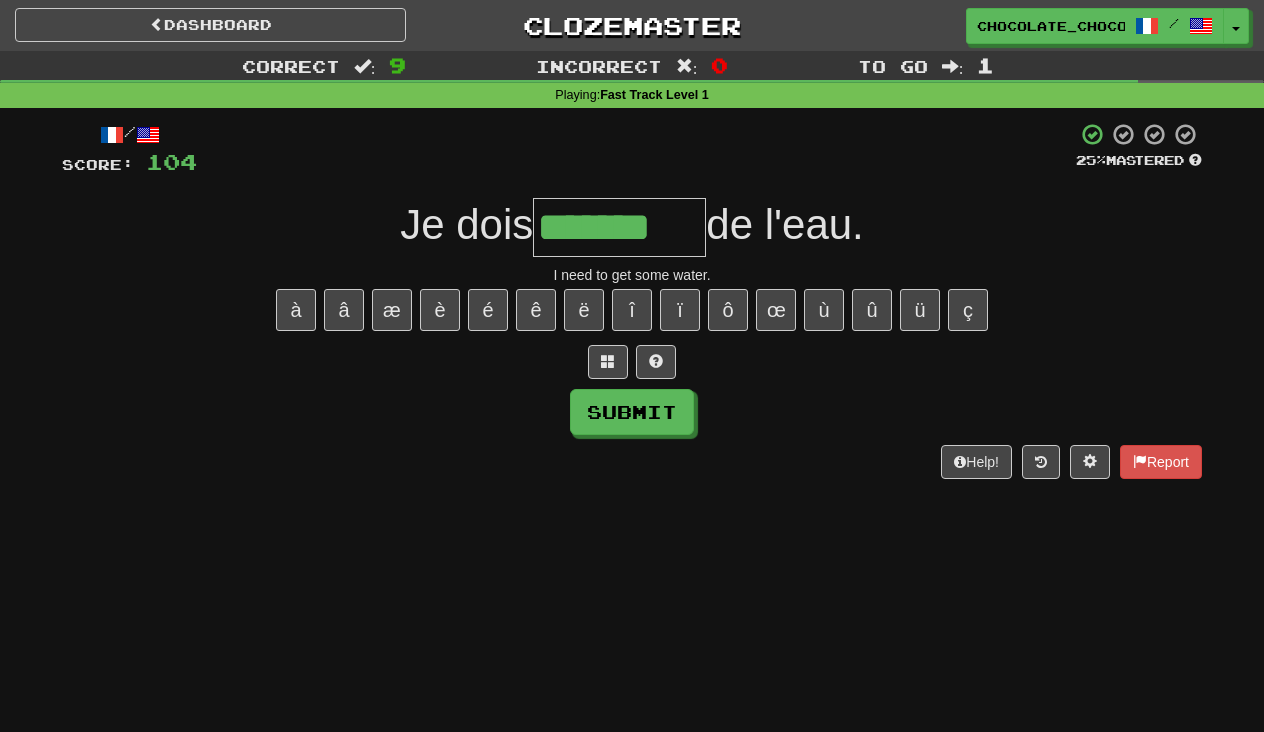 type on "********" 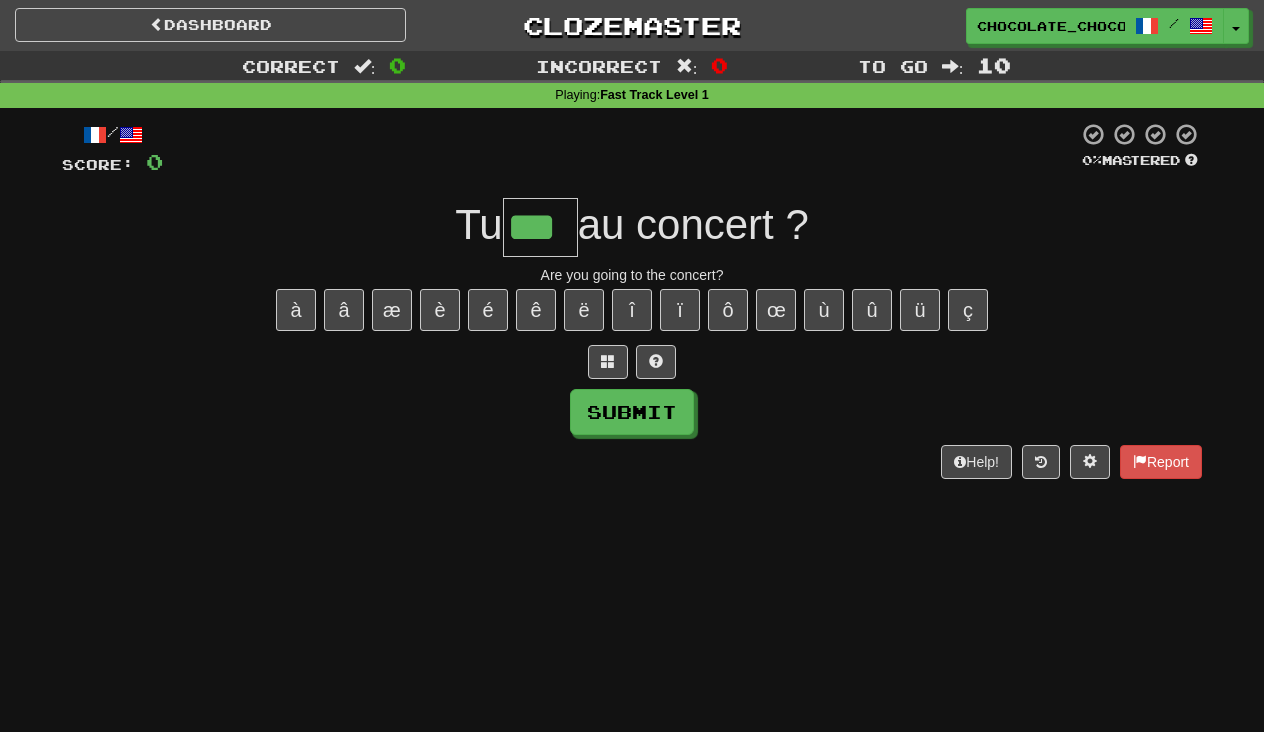 type on "***" 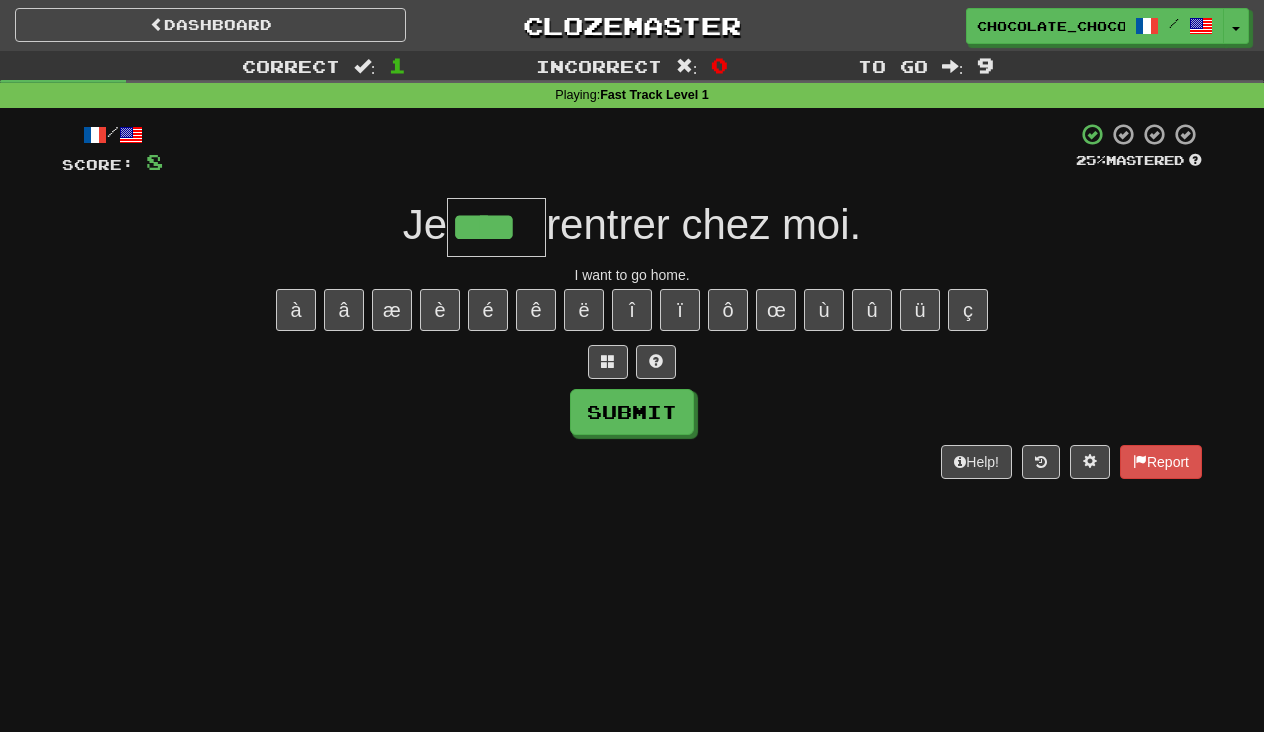 type on "****" 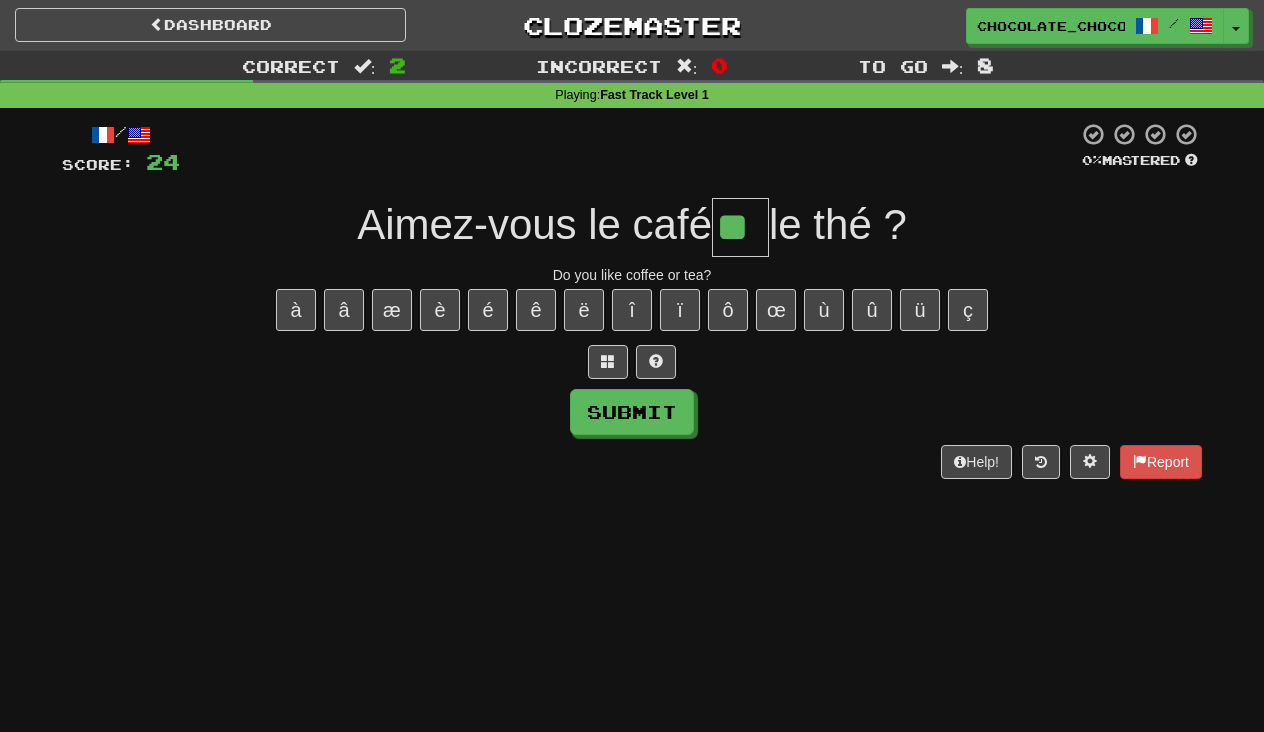 type on "**" 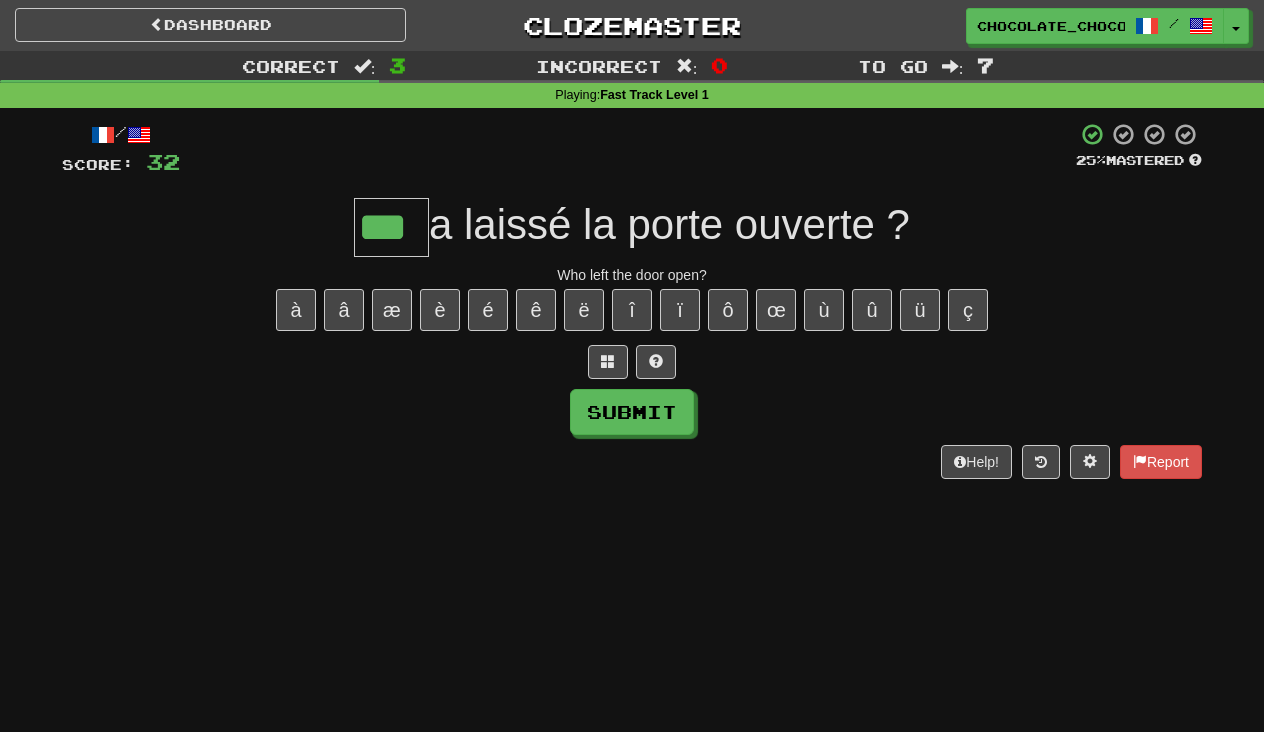 type on "***" 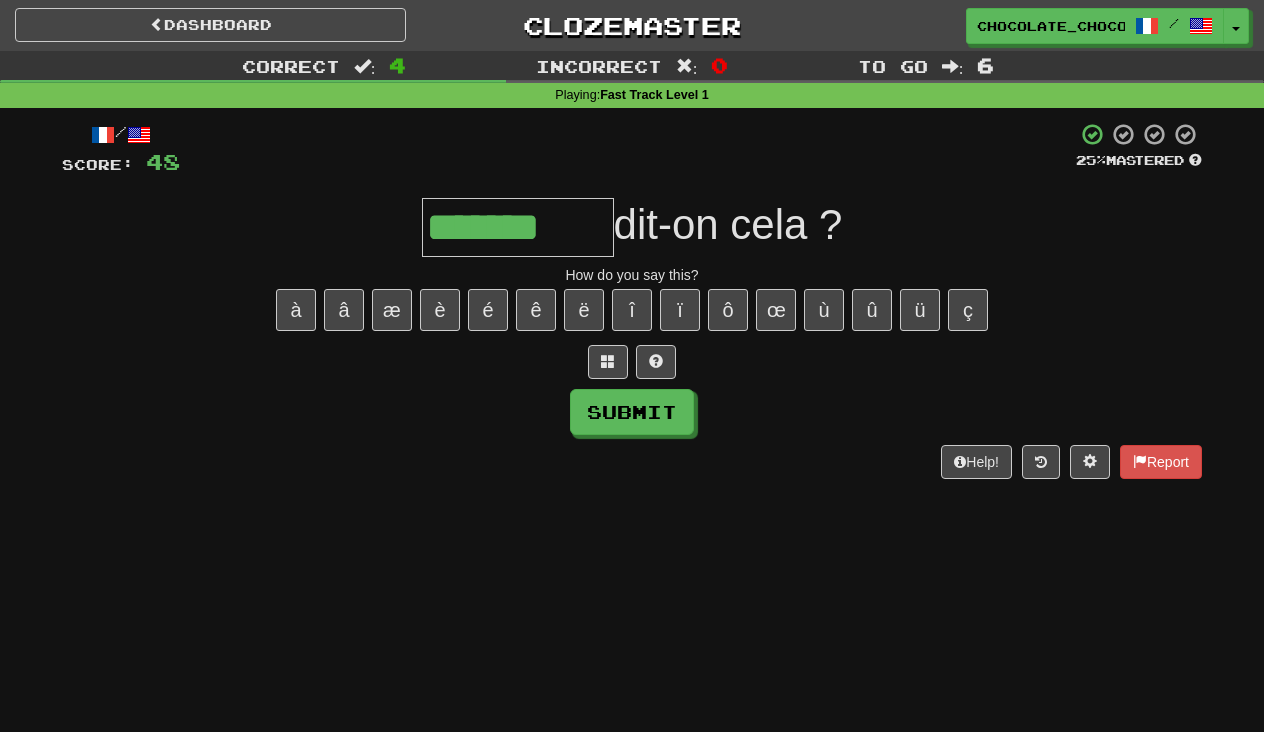 type on "*******" 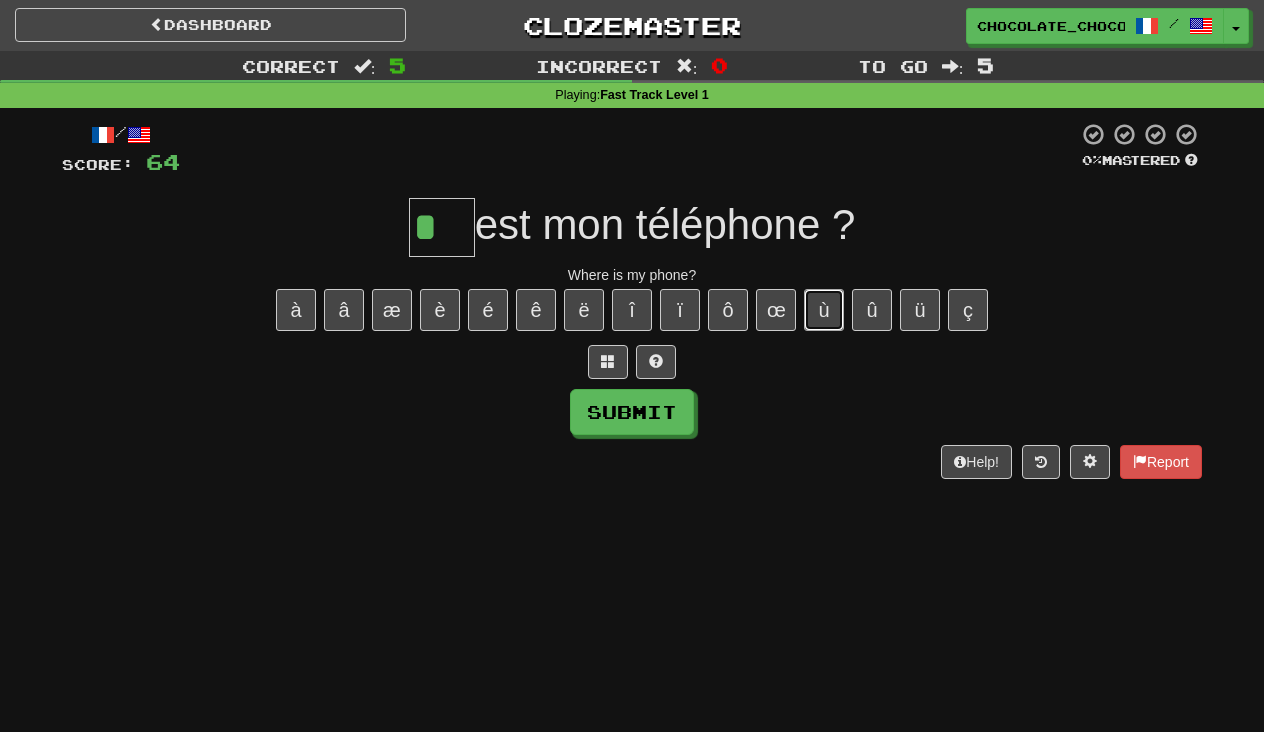 click on "ù" at bounding box center [824, 310] 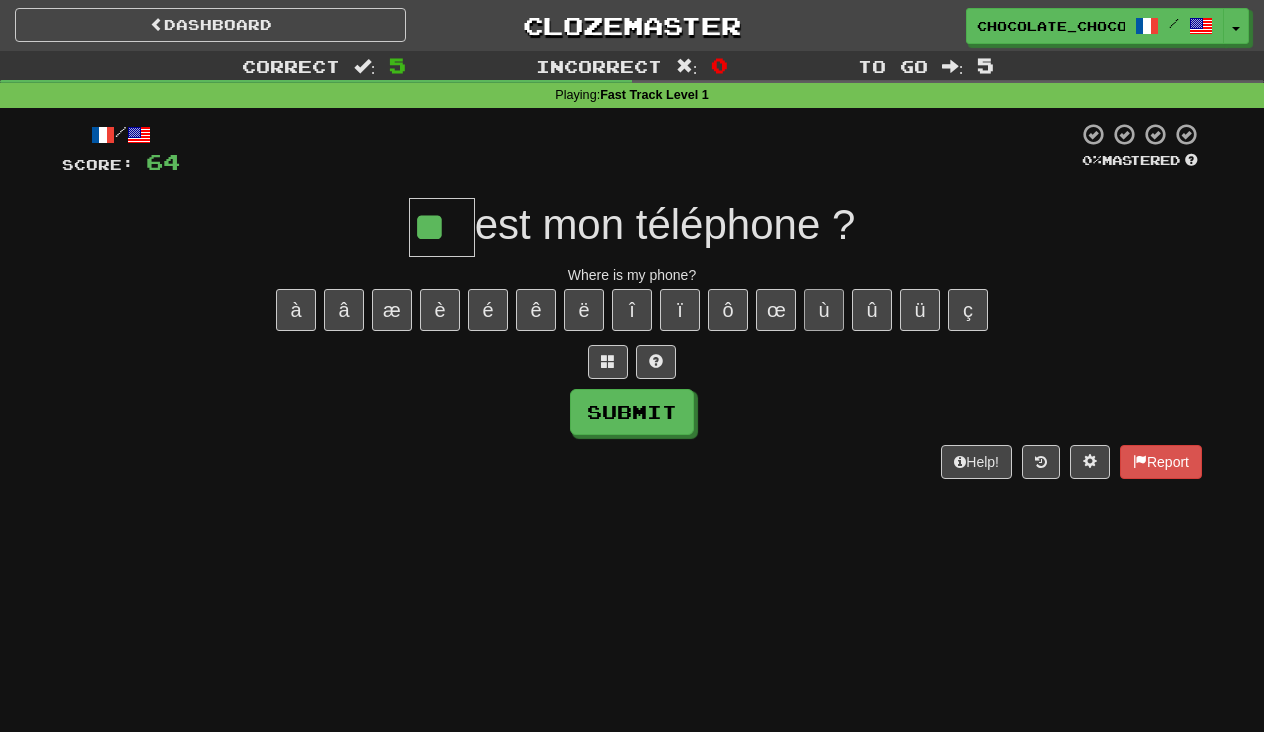 type on "**" 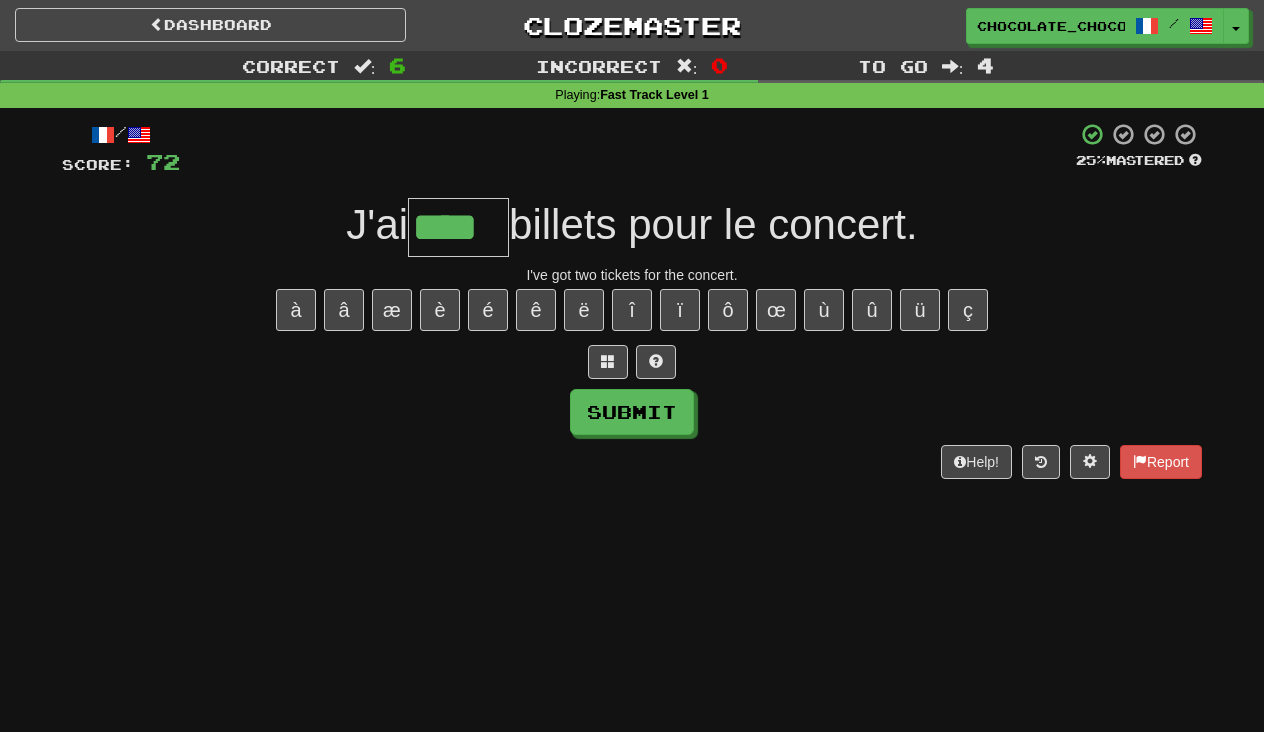 type on "****" 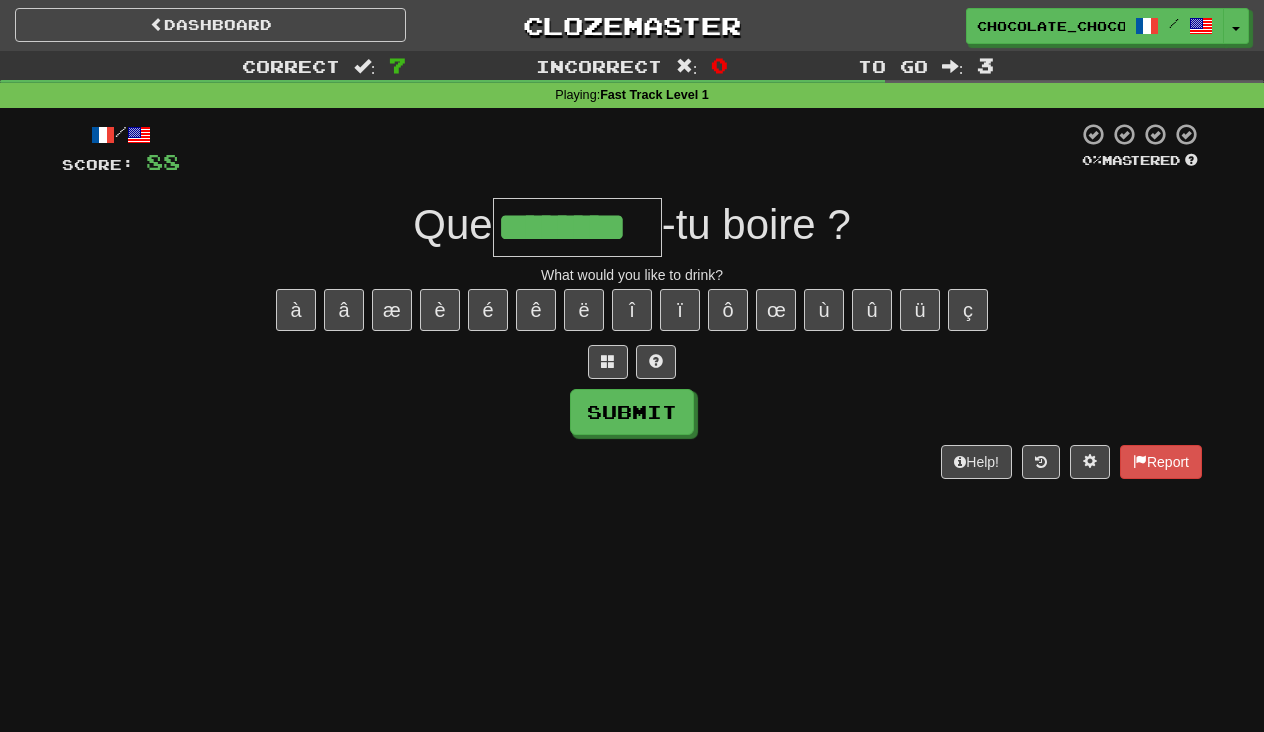 type on "********" 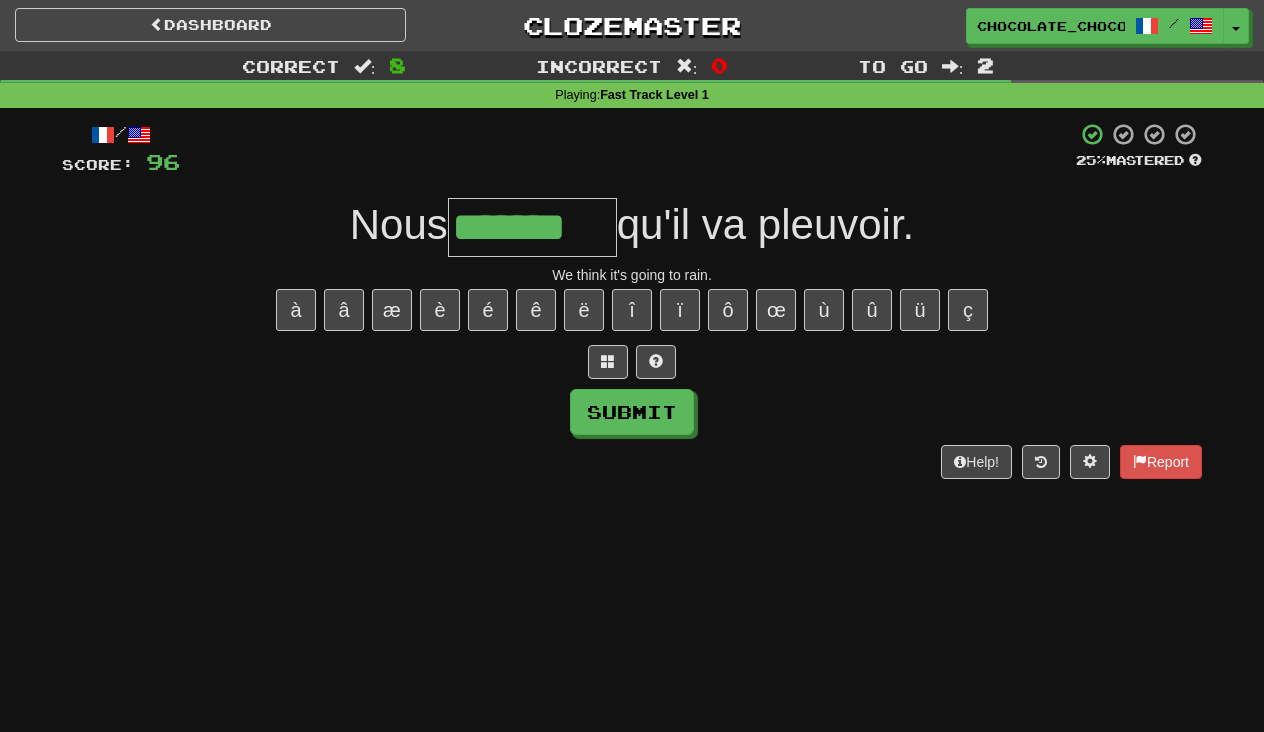 type on "*******" 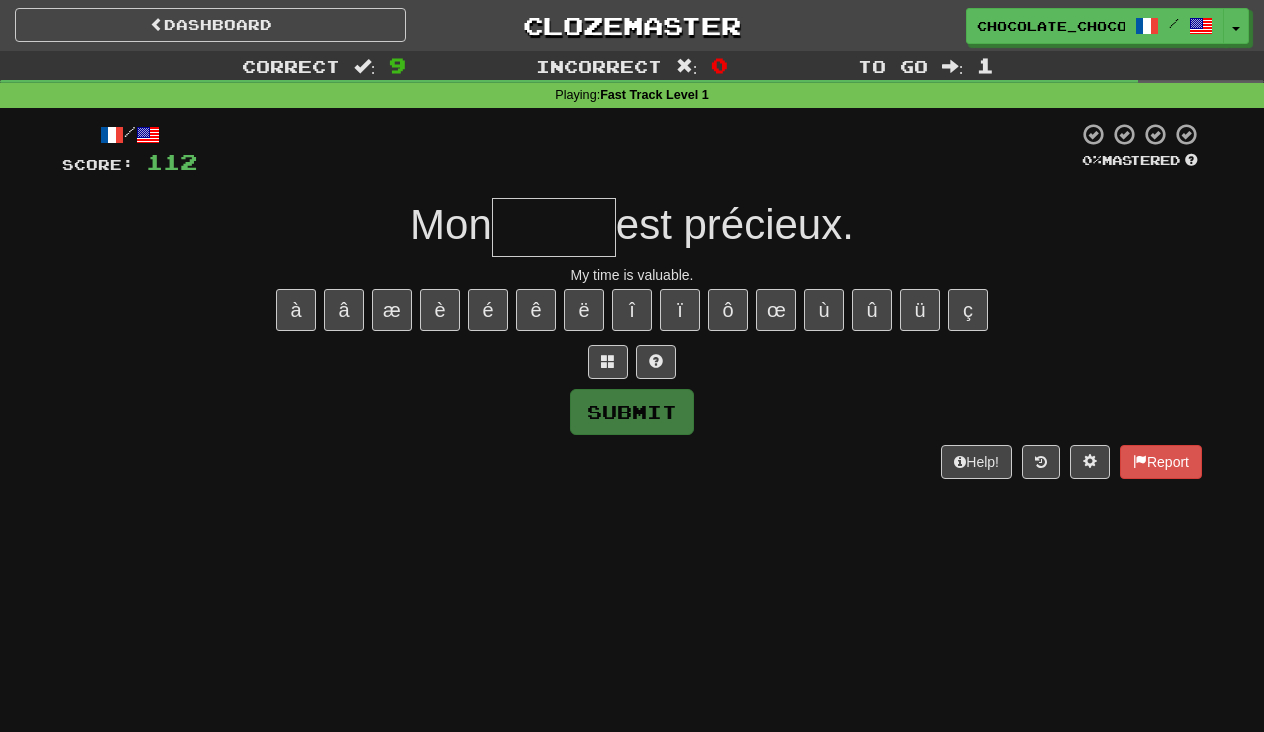 type on "*" 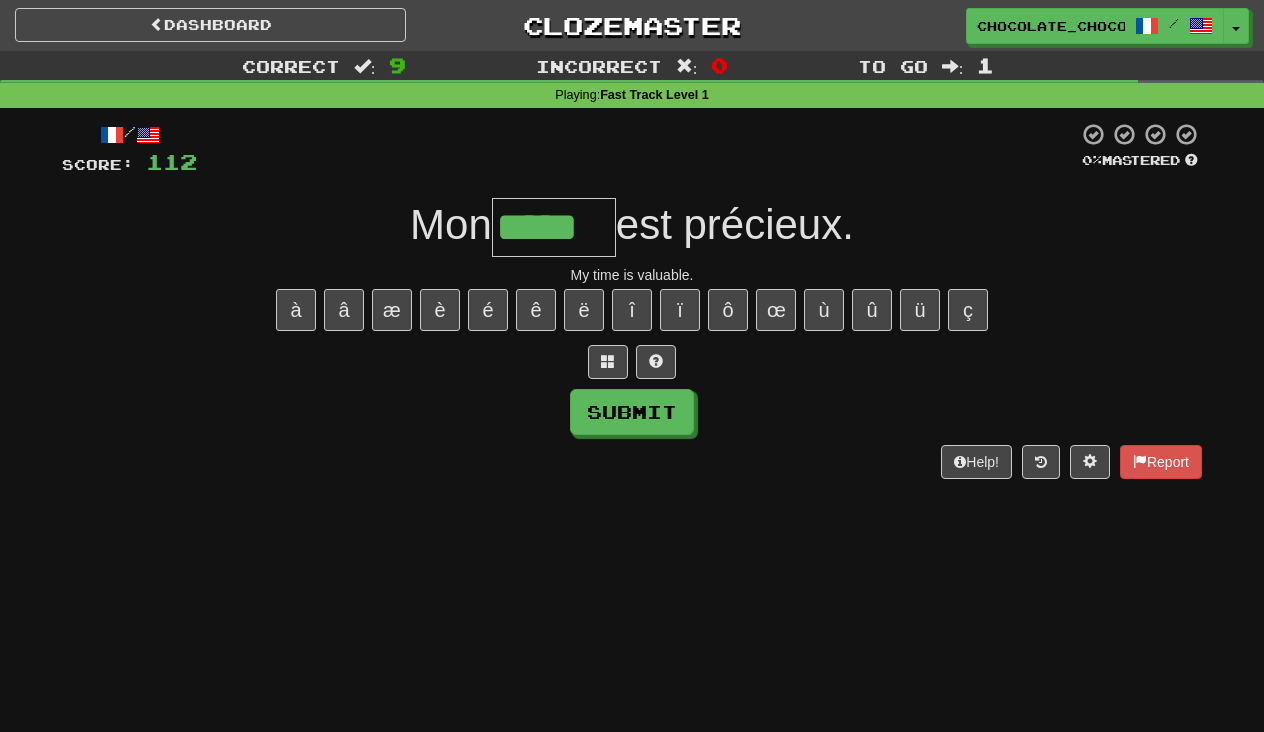 type on "*****" 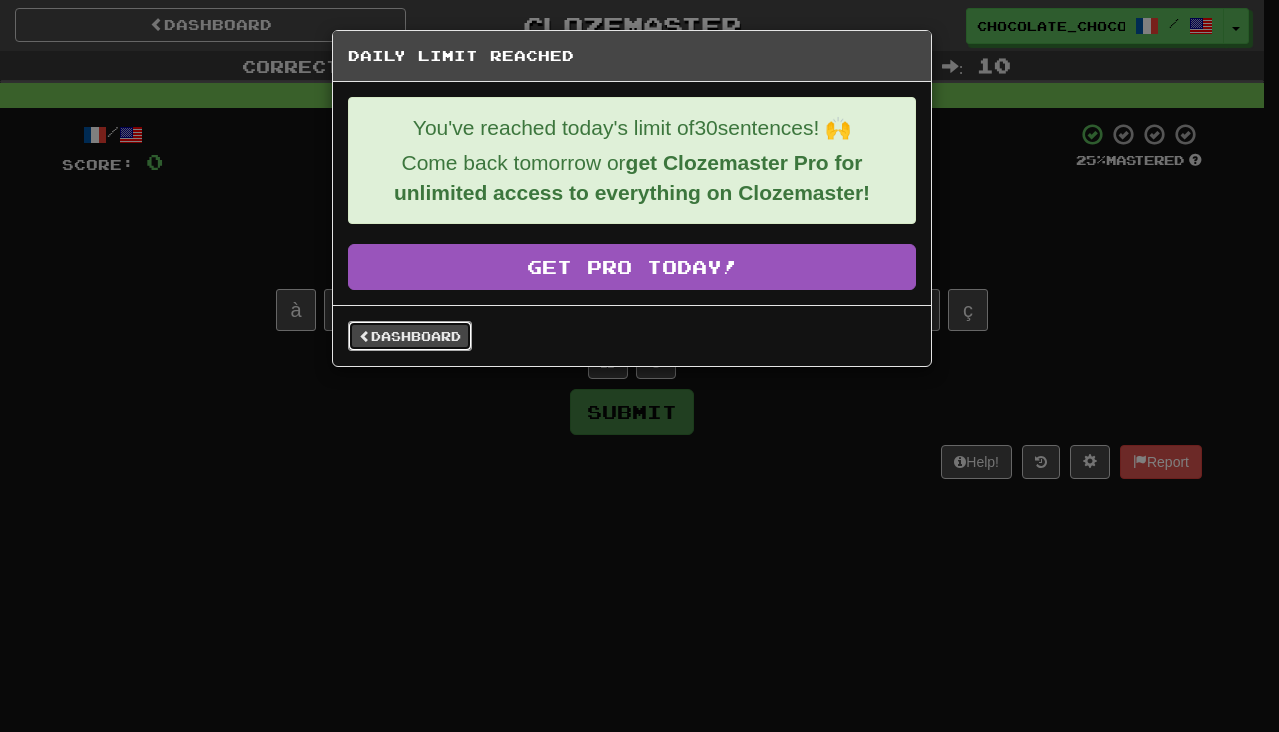click on "Dashboard" at bounding box center (410, 336) 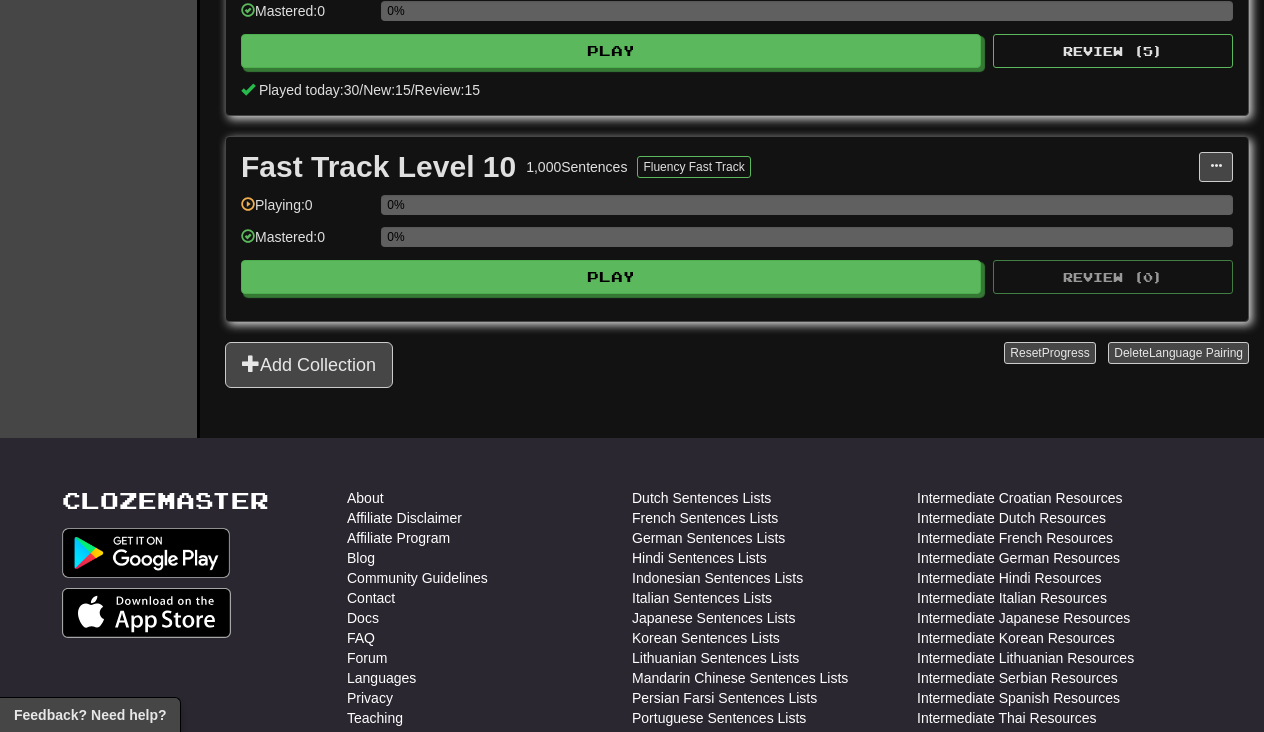 scroll, scrollTop: 0, scrollLeft: 0, axis: both 